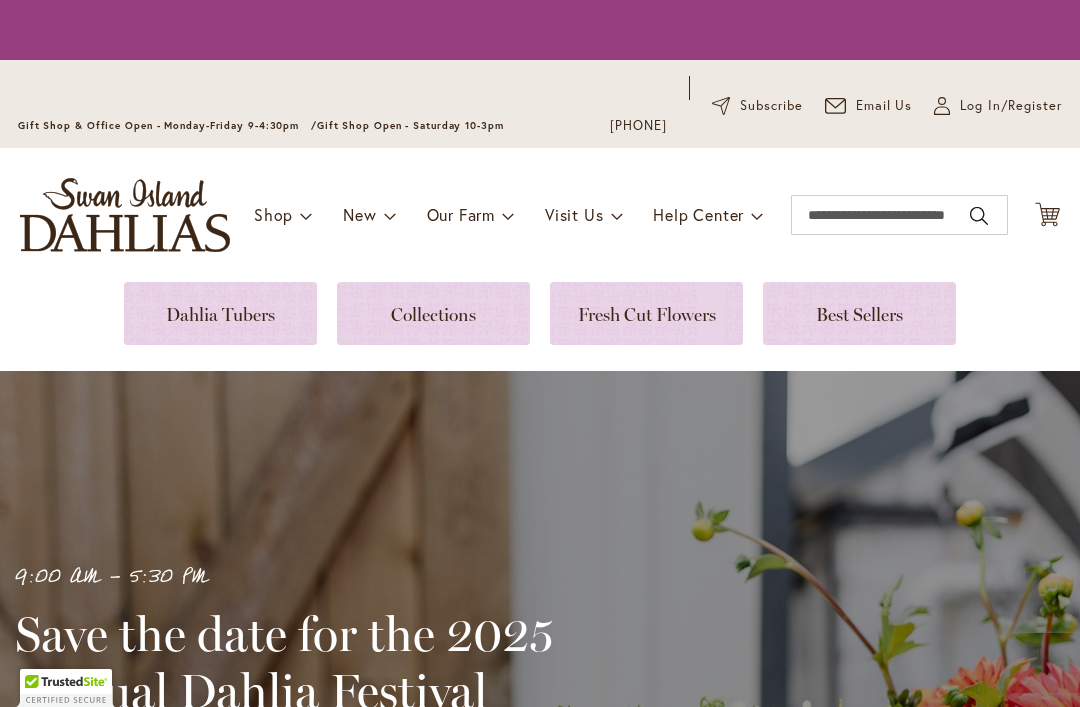 scroll, scrollTop: 0, scrollLeft: 0, axis: both 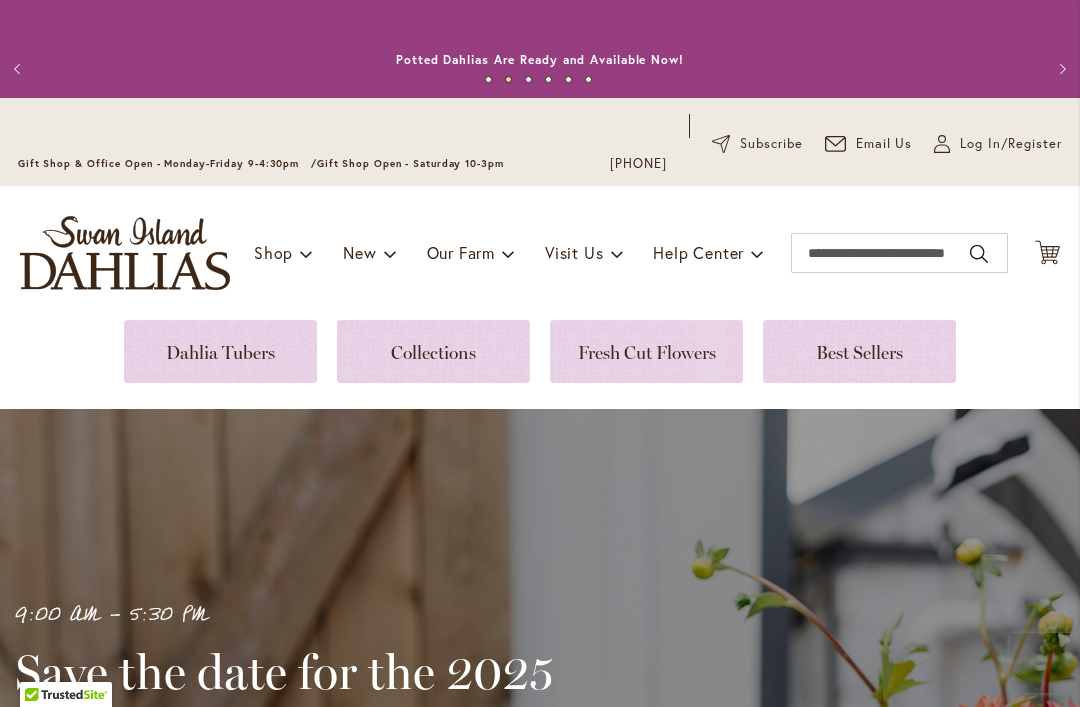 click at bounding box center [220, 351] 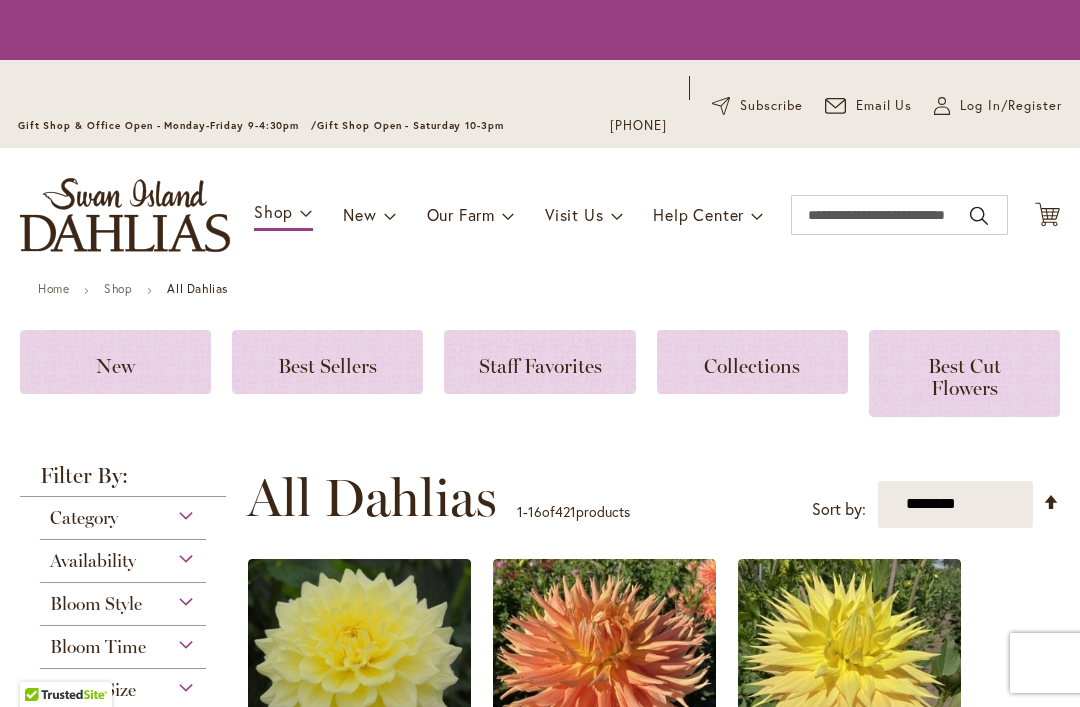 scroll, scrollTop: 0, scrollLeft: 0, axis: both 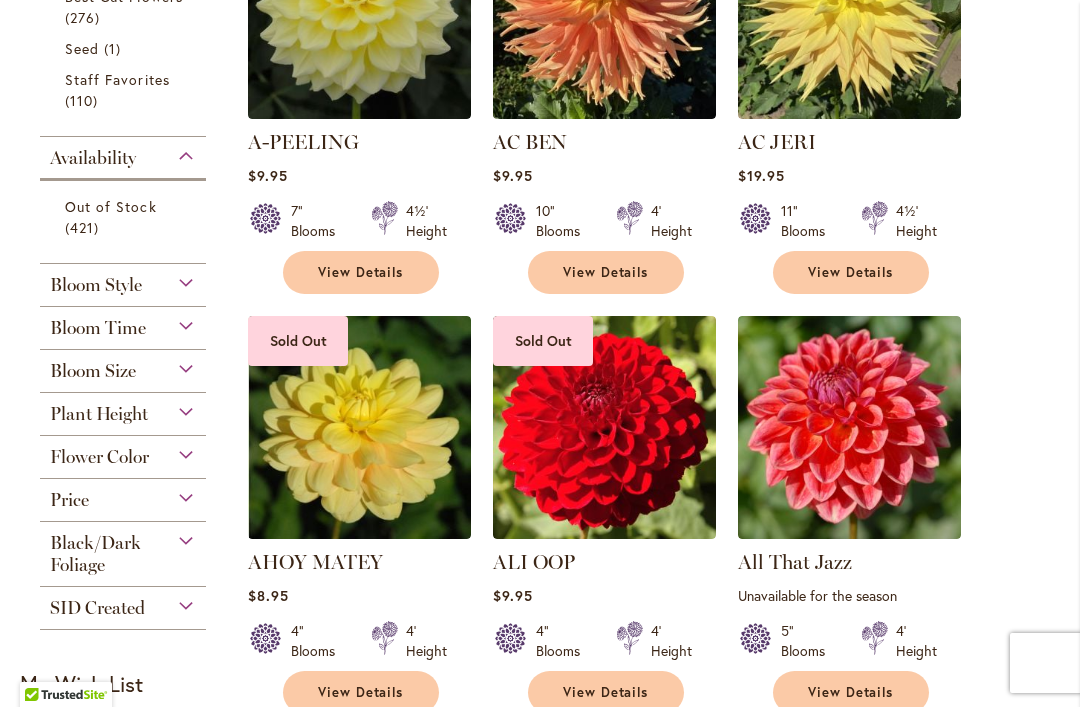 click on "Bloom Style" at bounding box center (123, 280) 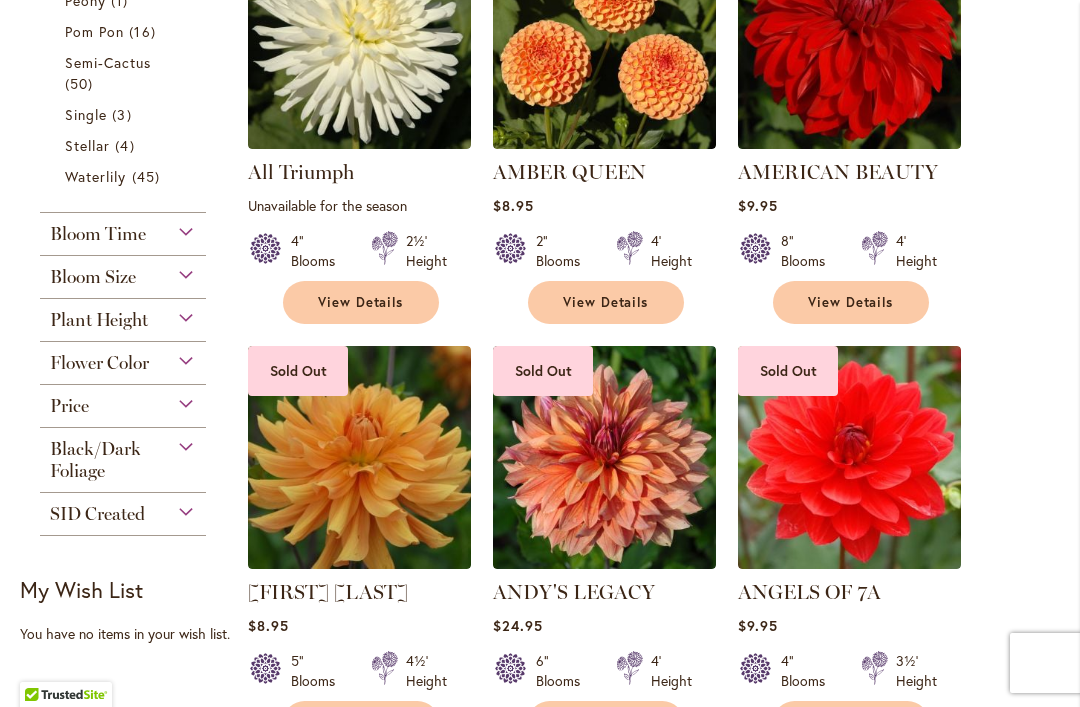 scroll, scrollTop: 1512, scrollLeft: 0, axis: vertical 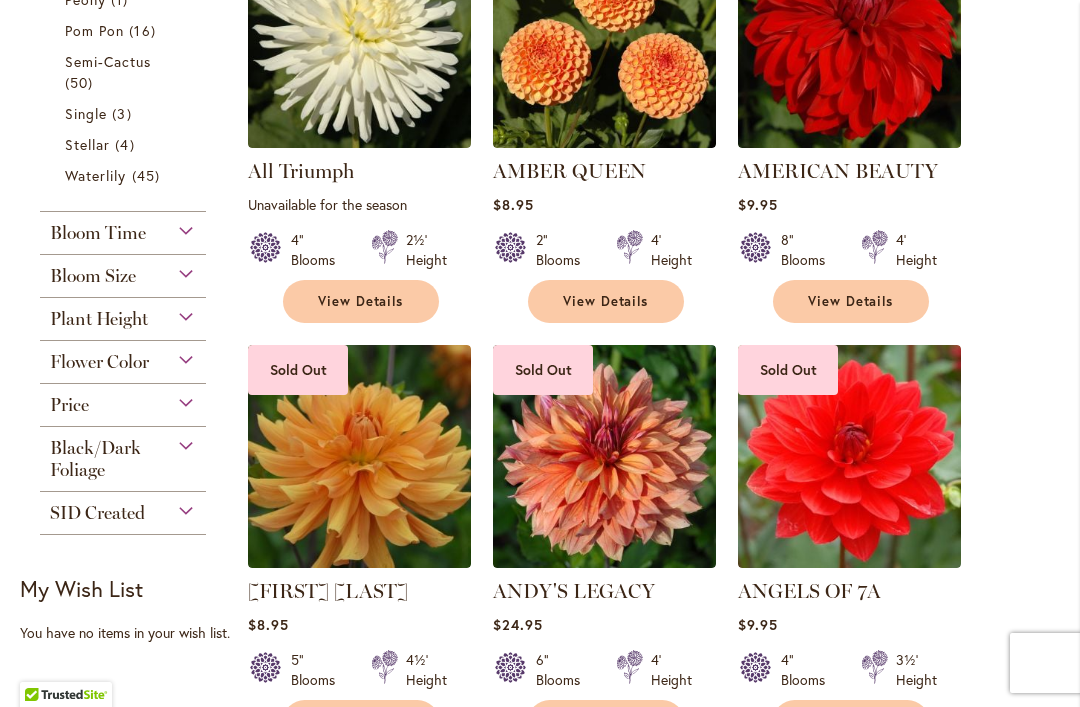 click on "Flower Color" at bounding box center [123, 357] 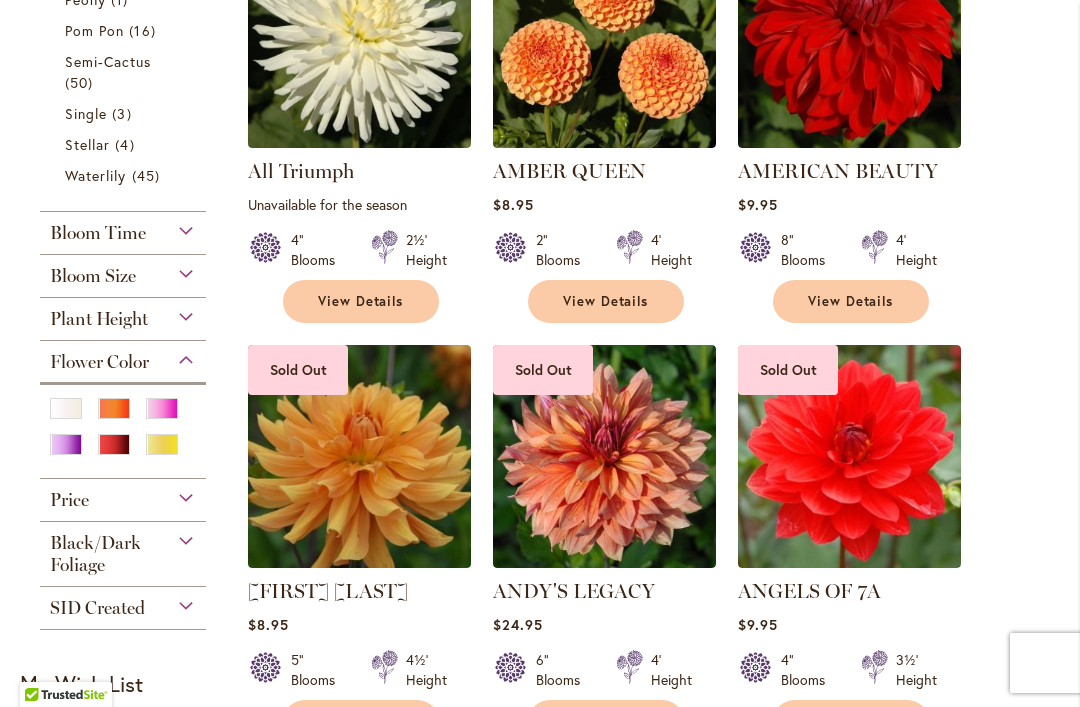 click at bounding box center [114, 408] 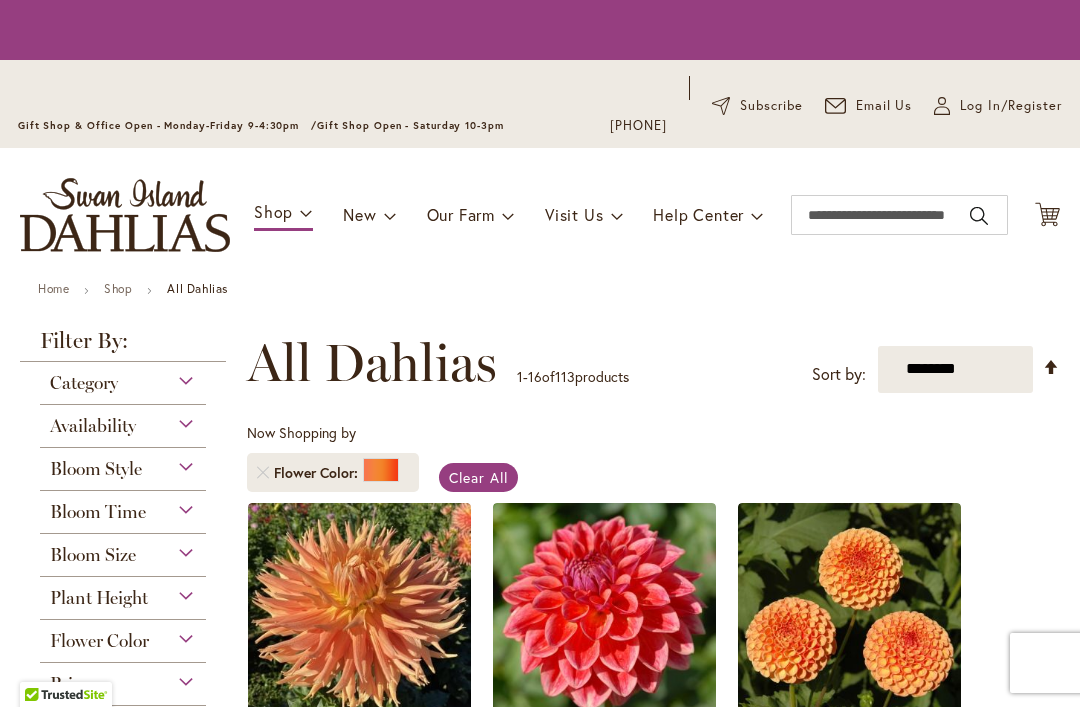 scroll, scrollTop: 0, scrollLeft: 0, axis: both 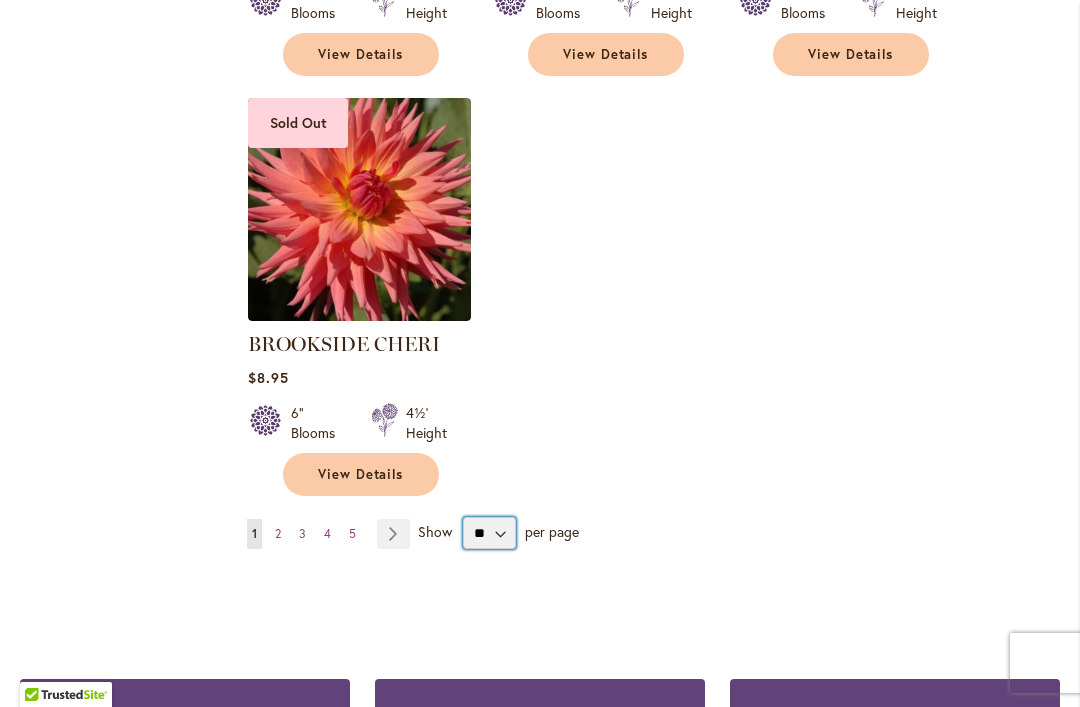 click on "**
**
**
**" at bounding box center [489, 533] 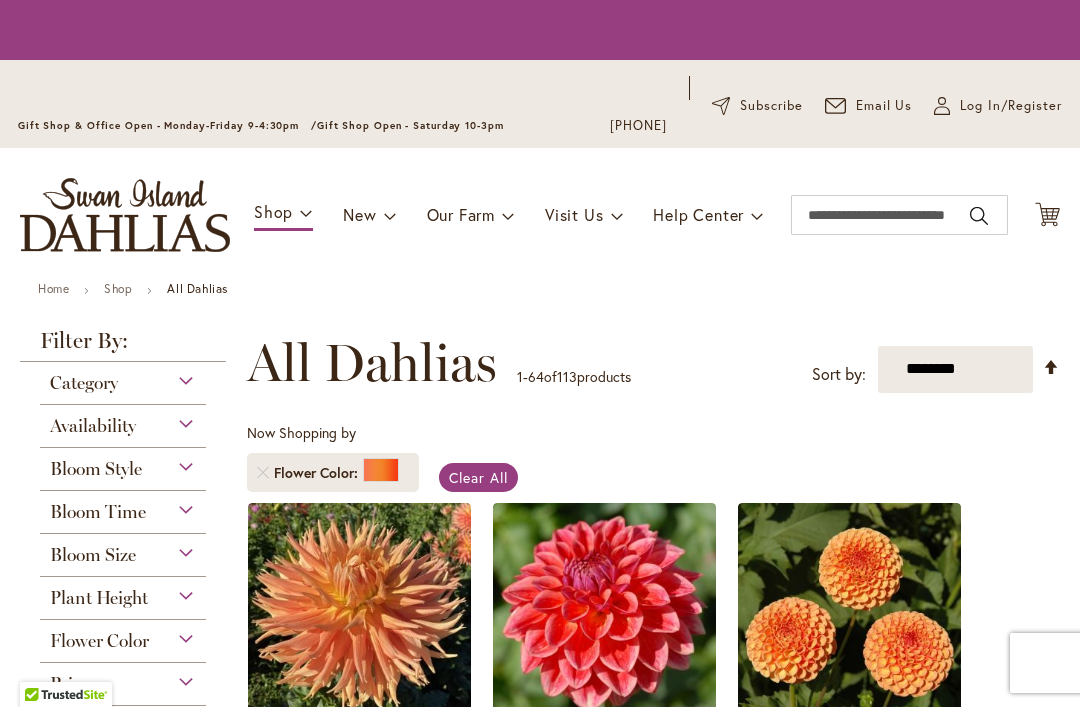scroll, scrollTop: 0, scrollLeft: 0, axis: both 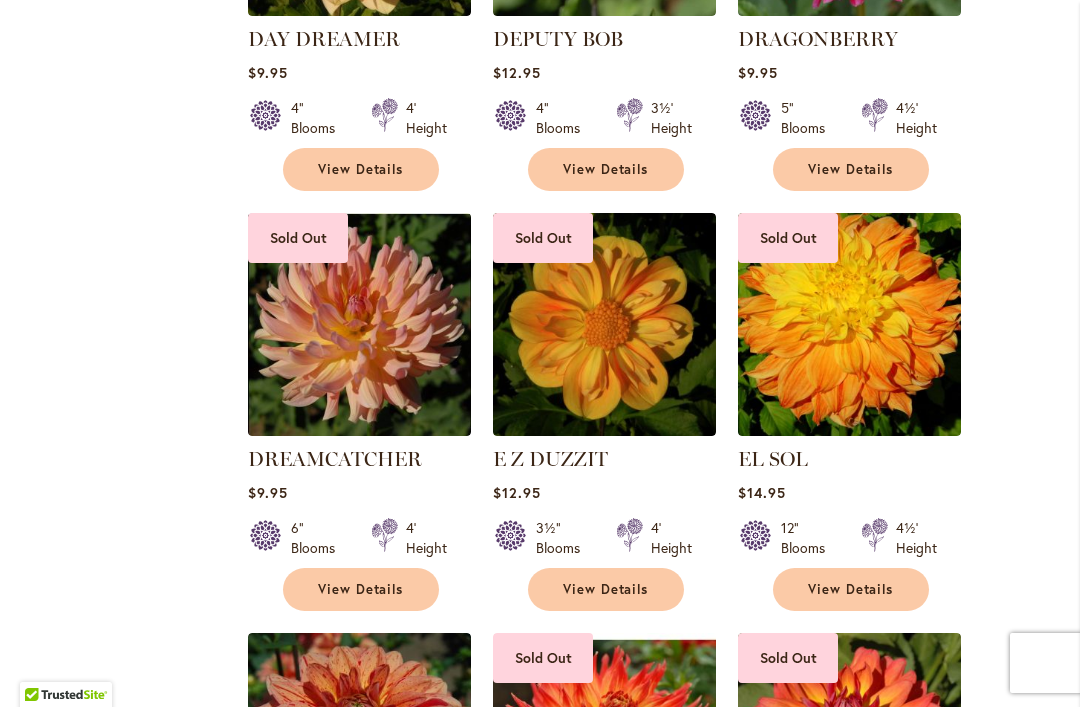 click on "E Z DUZZIT" at bounding box center (550, 459) 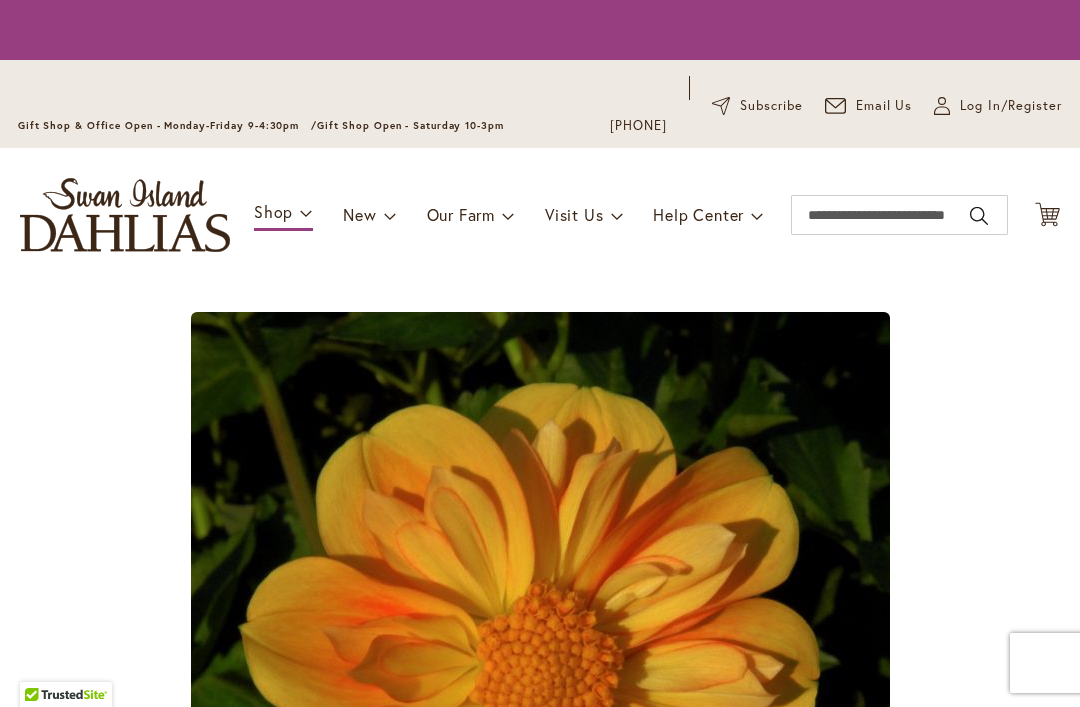 scroll, scrollTop: 0, scrollLeft: 0, axis: both 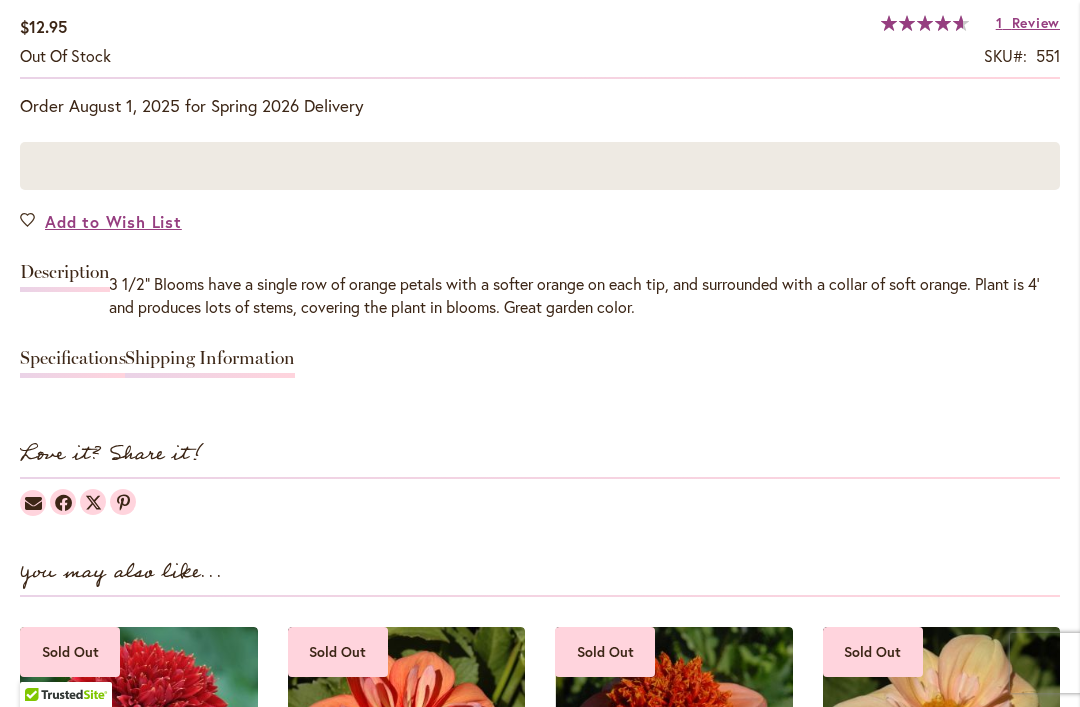 click on "Specifications" at bounding box center (73, 363) 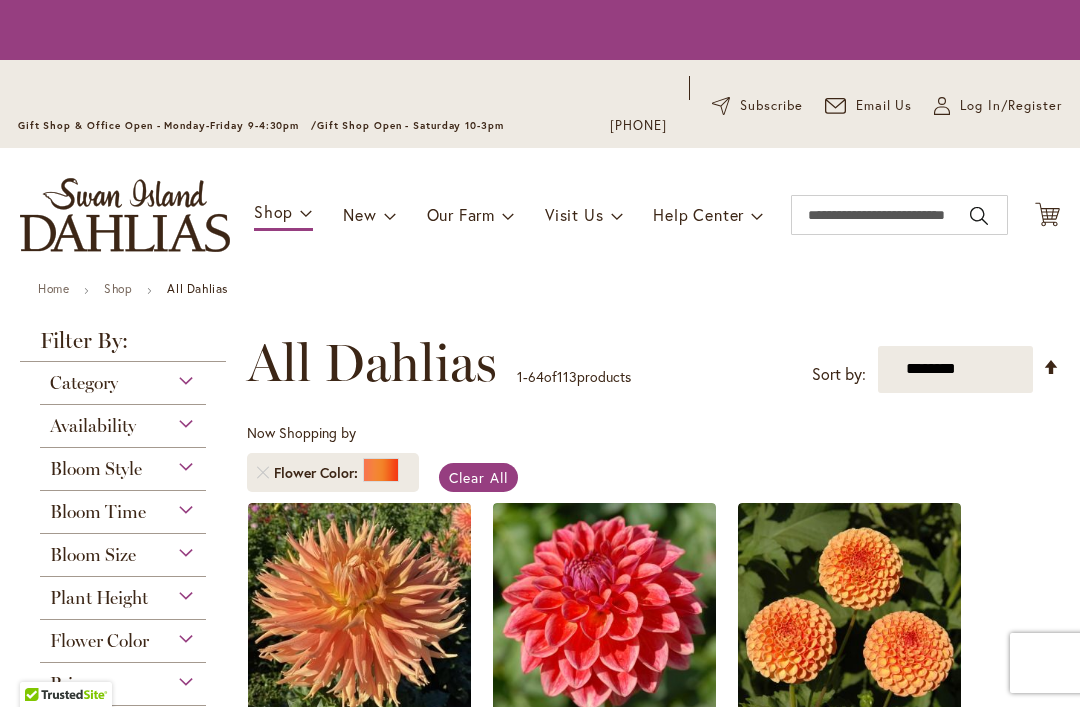 scroll, scrollTop: 0, scrollLeft: 0, axis: both 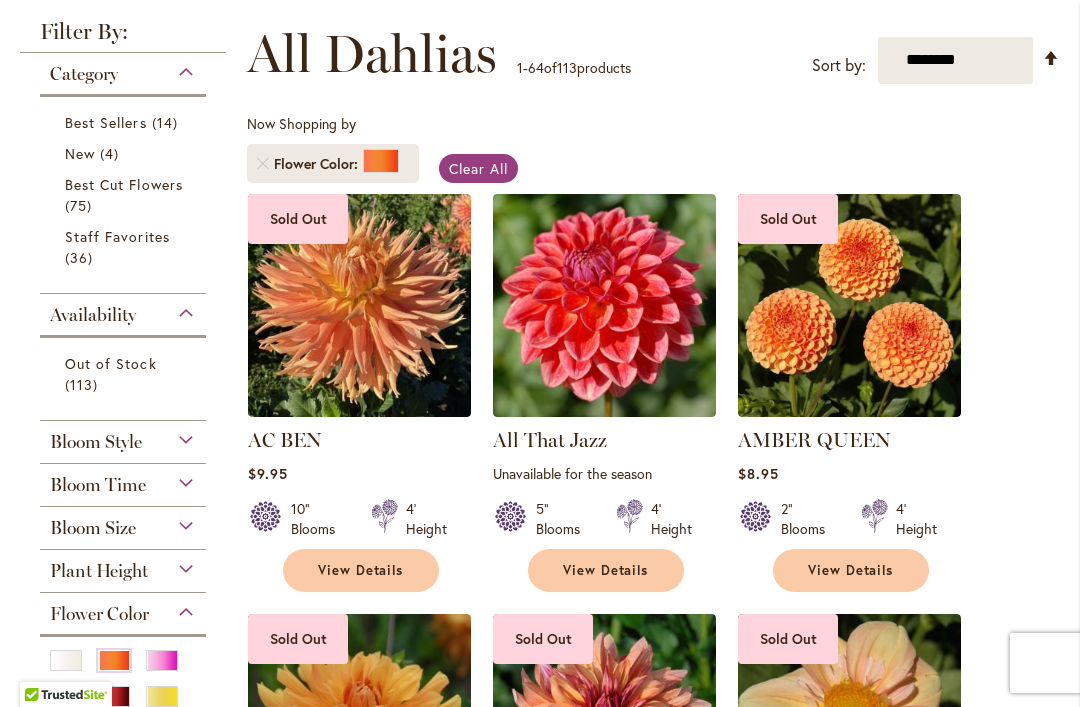 click on "Bloom Style" at bounding box center (96, 442) 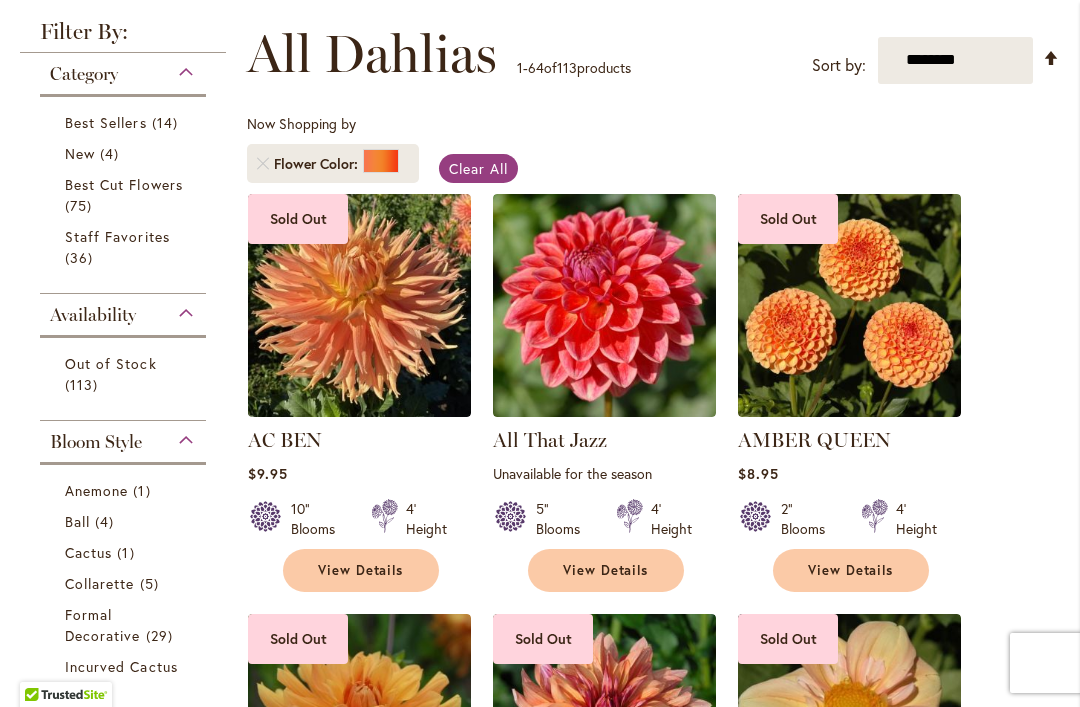 scroll, scrollTop: 771, scrollLeft: 0, axis: vertical 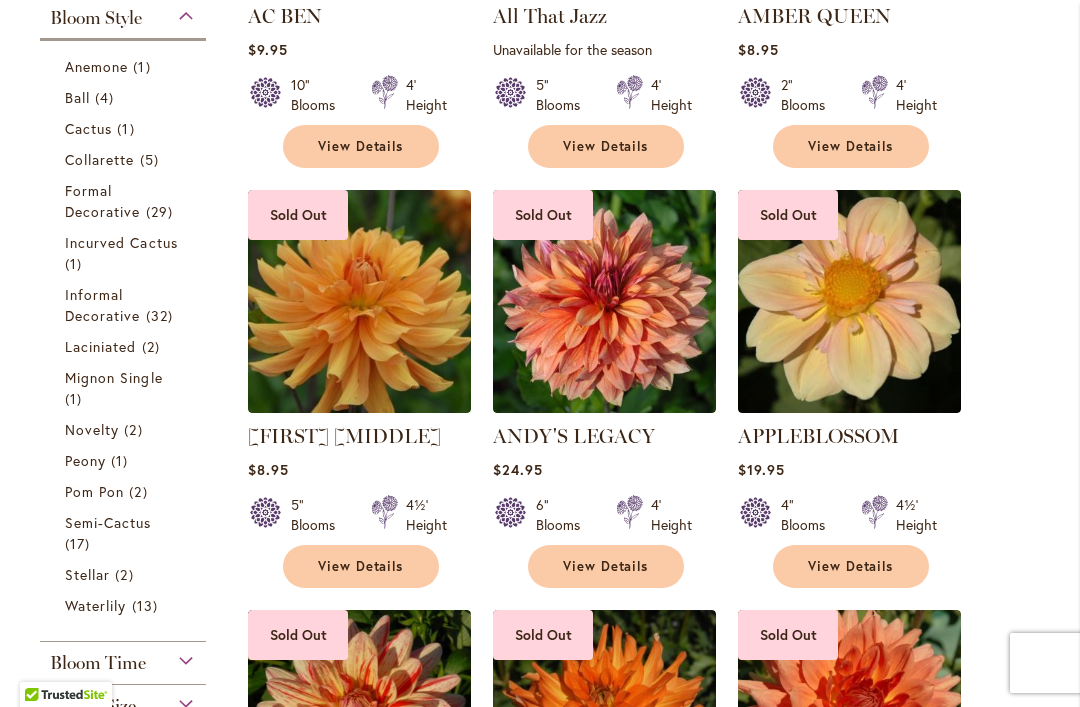 click on "Collarette" at bounding box center [100, 159] 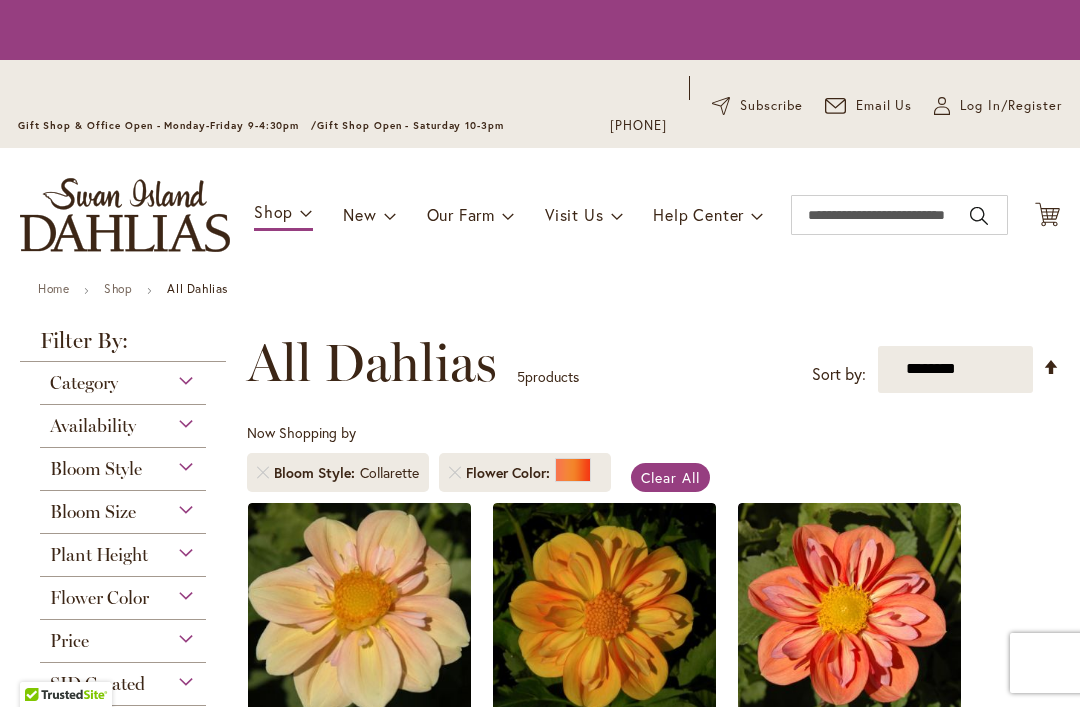 scroll, scrollTop: 0, scrollLeft: 0, axis: both 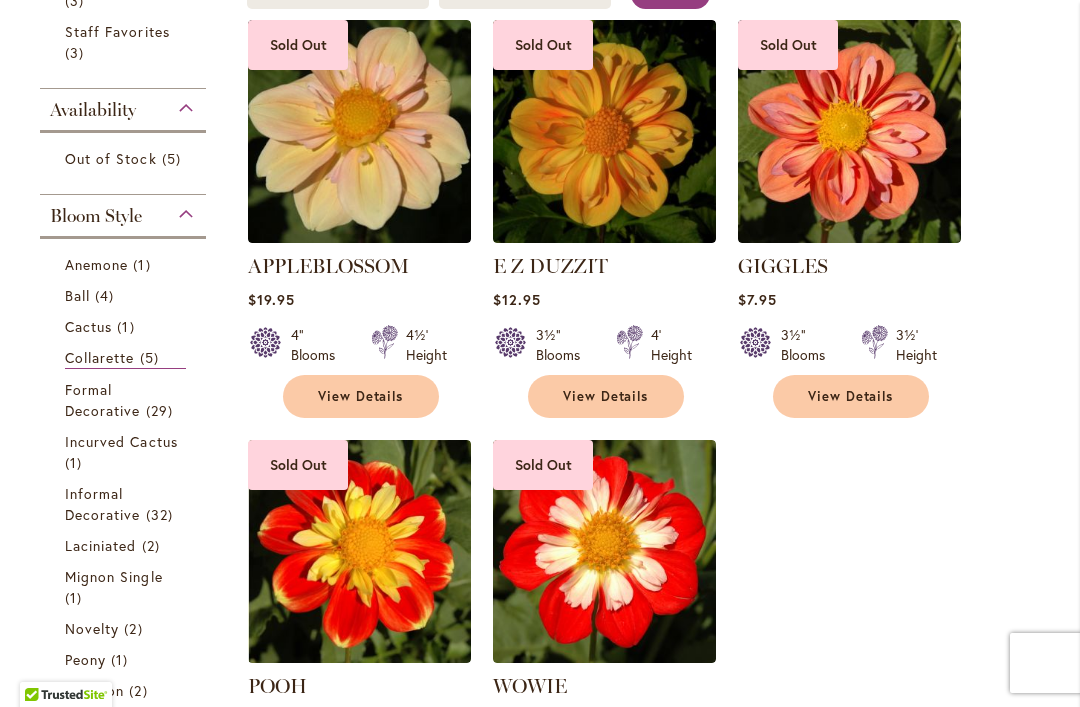 click at bounding box center [849, 131] 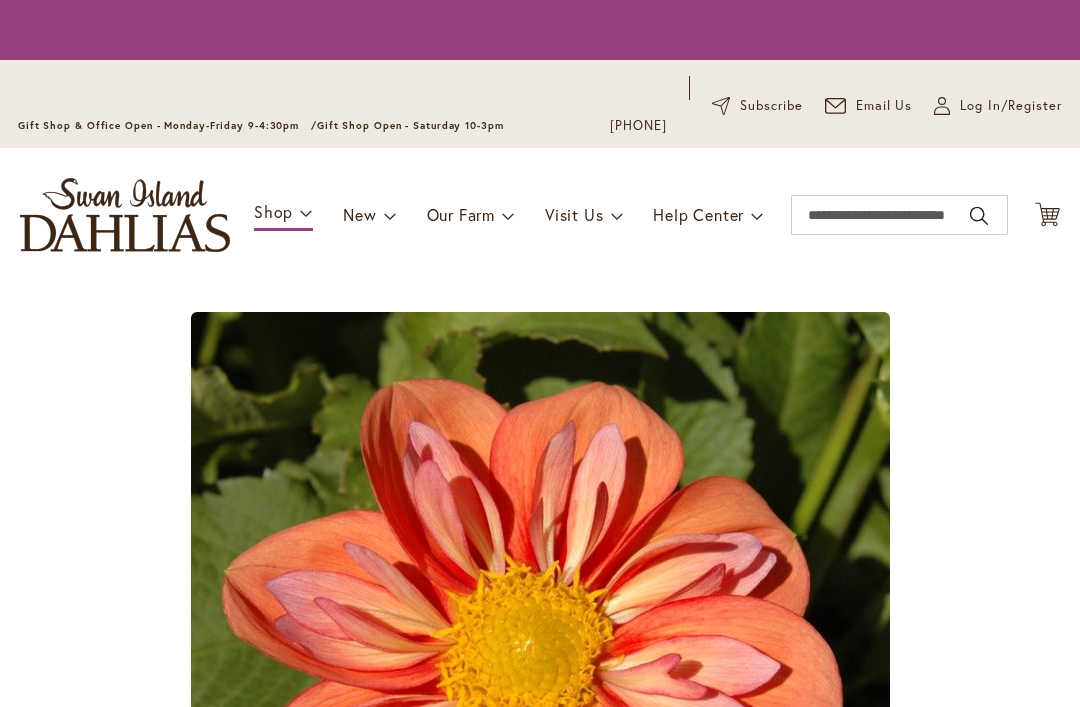 scroll, scrollTop: 0, scrollLeft: 0, axis: both 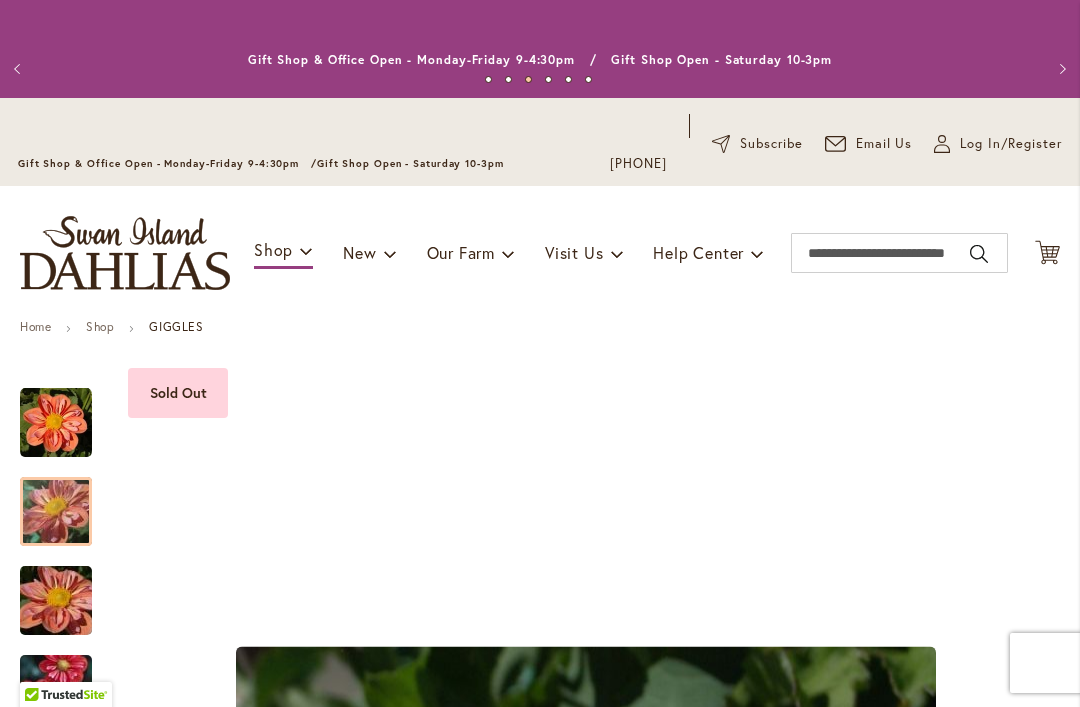 click at bounding box center (56, 511) 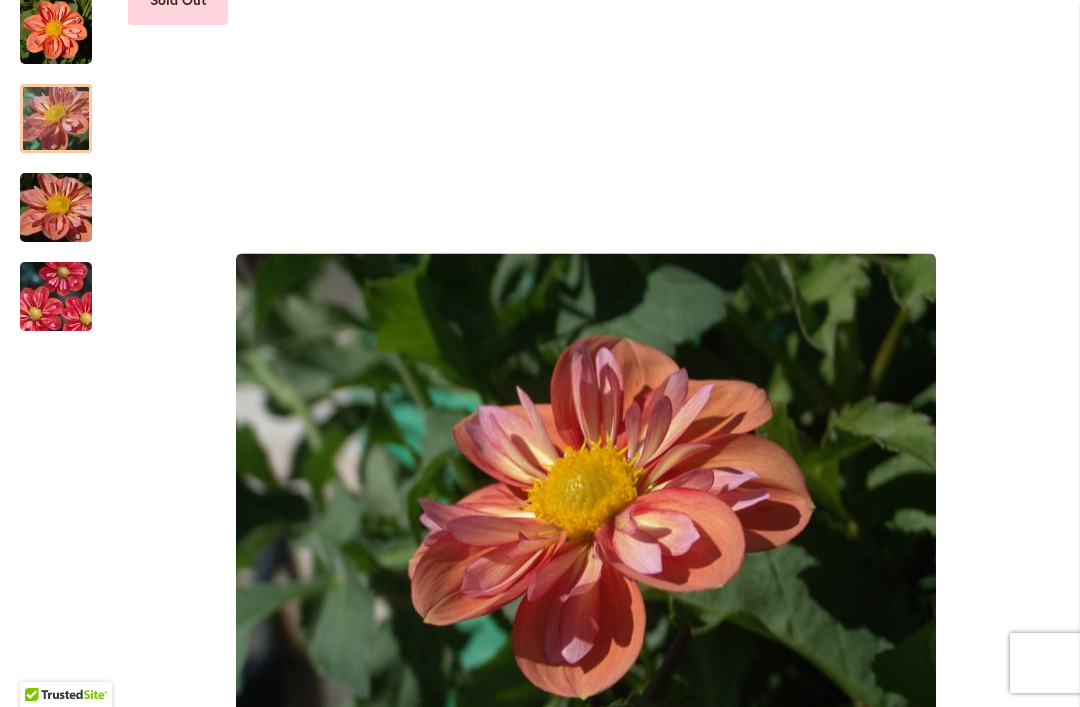 scroll, scrollTop: 394, scrollLeft: 0, axis: vertical 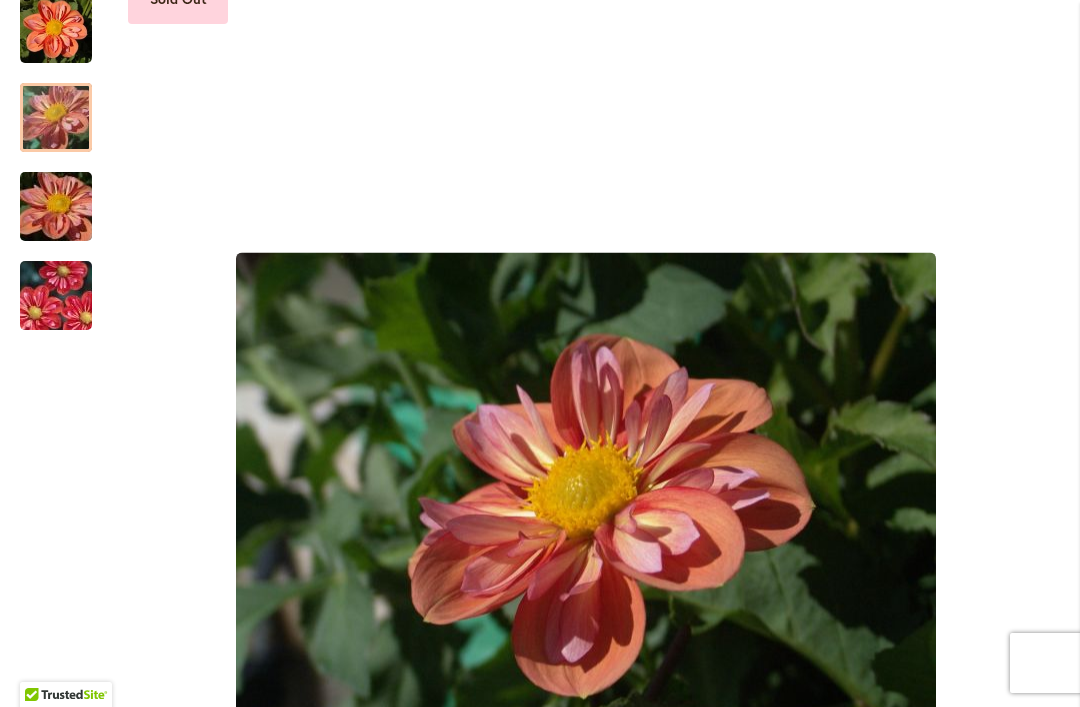 click at bounding box center (56, 117) 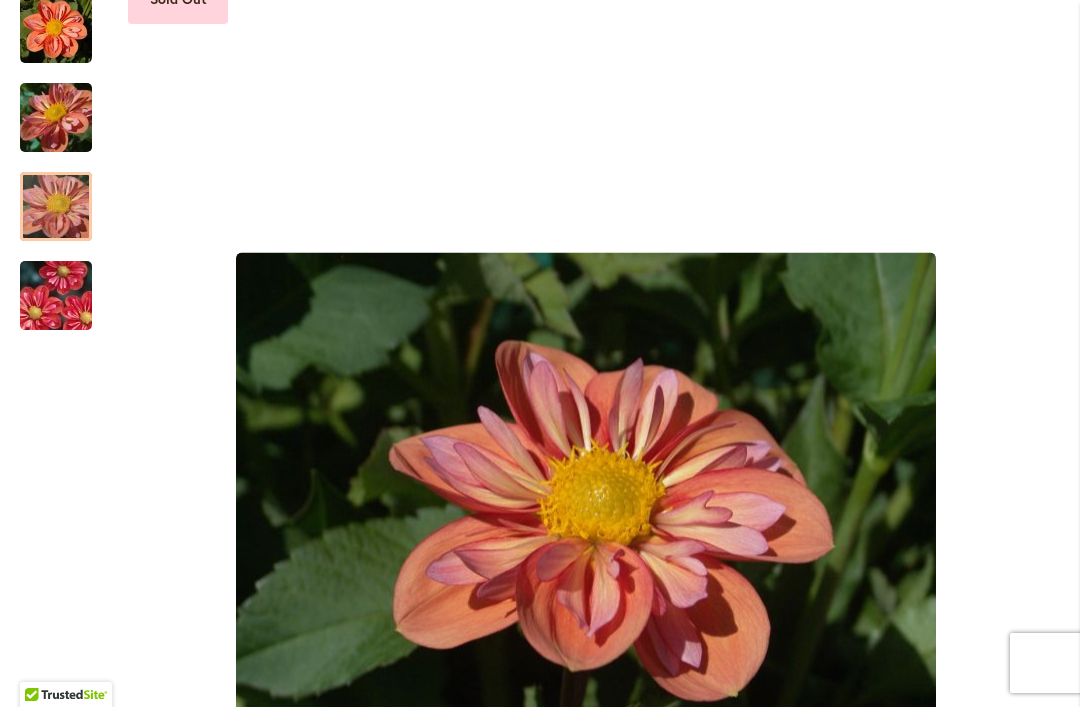click at bounding box center (56, 207) 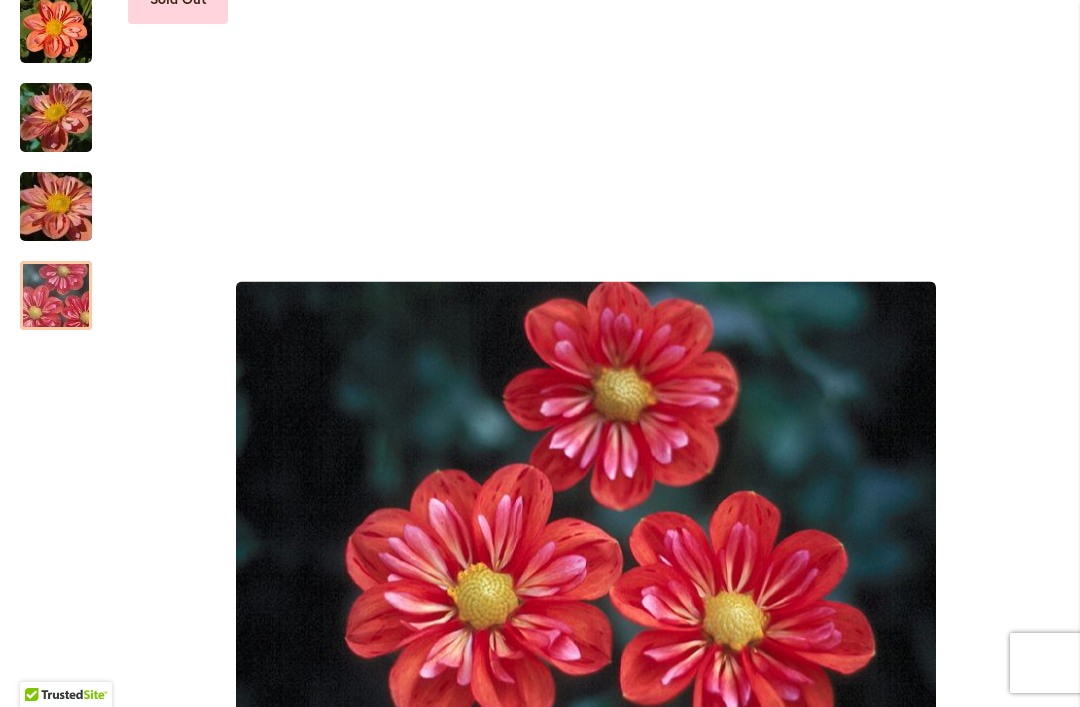 click at bounding box center (56, 295) 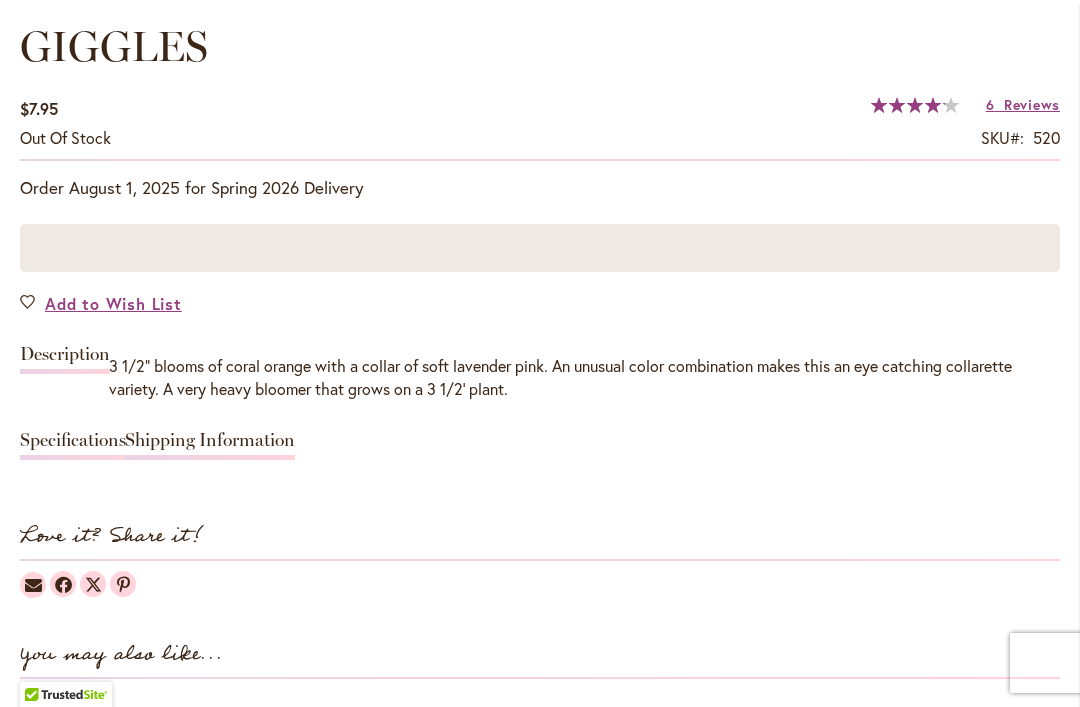 scroll, scrollTop: 1478, scrollLeft: 0, axis: vertical 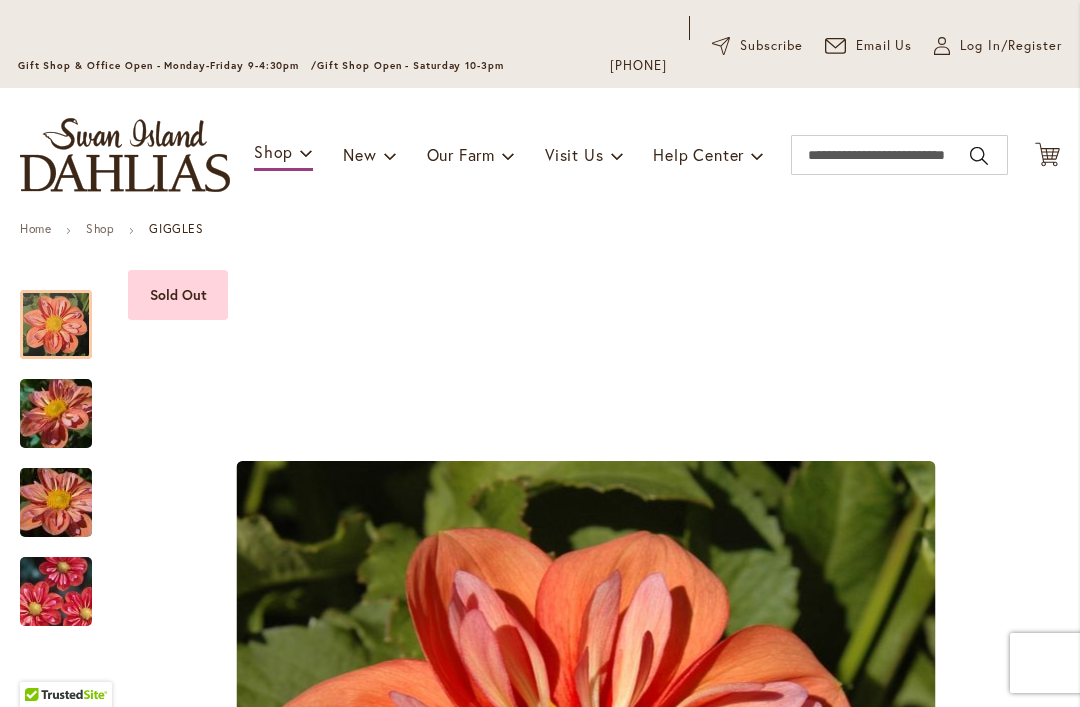 click at bounding box center [56, 325] 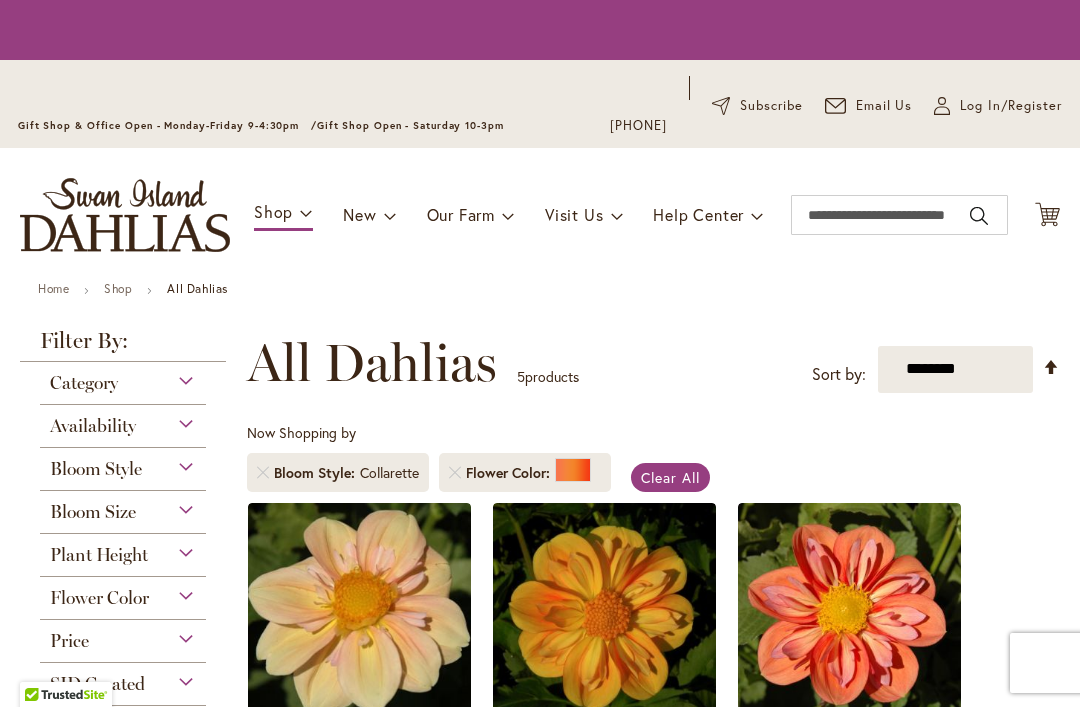 scroll, scrollTop: 0, scrollLeft: 0, axis: both 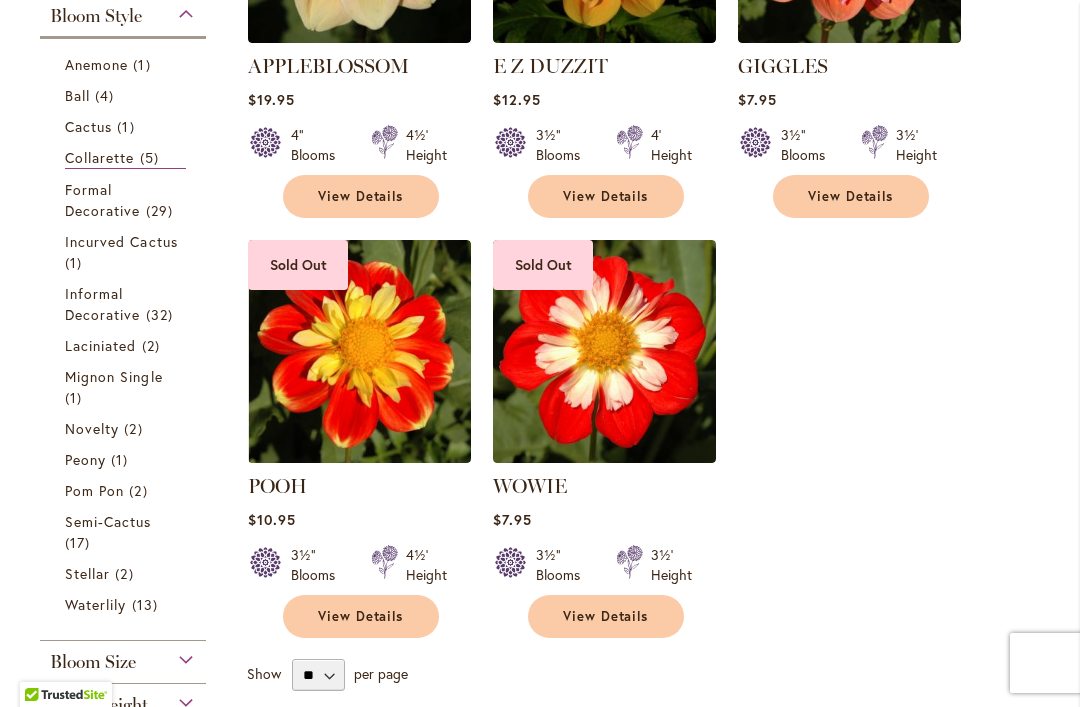 click at bounding box center [359, 351] 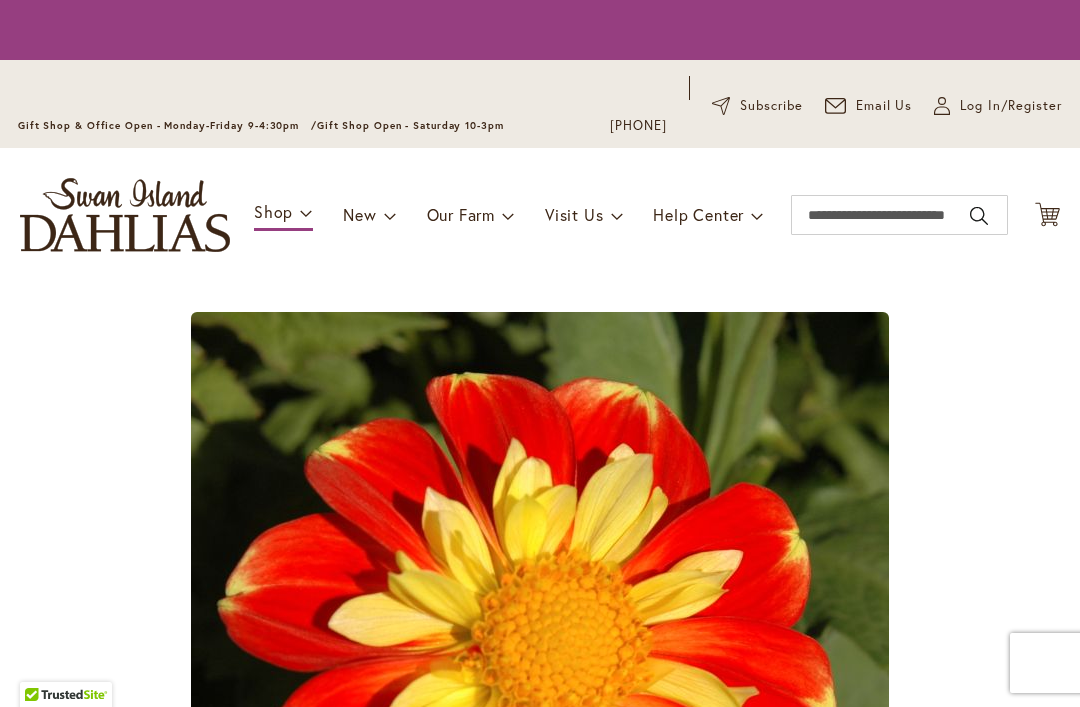 scroll, scrollTop: 0, scrollLeft: 0, axis: both 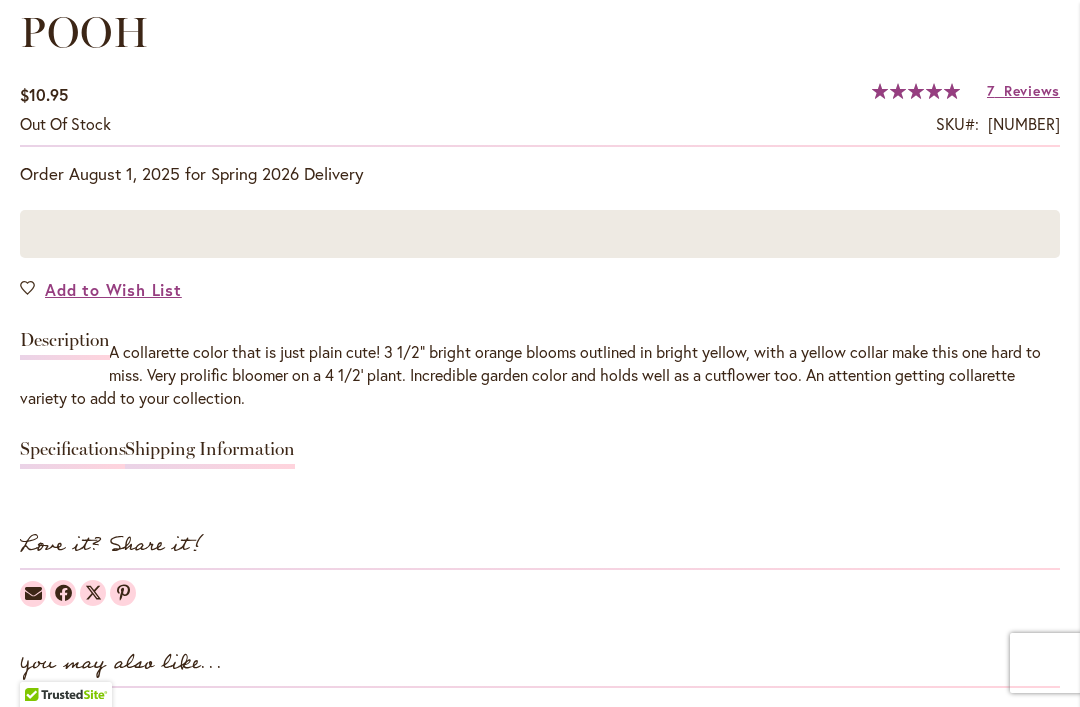 click on "Specifications" at bounding box center [73, 454] 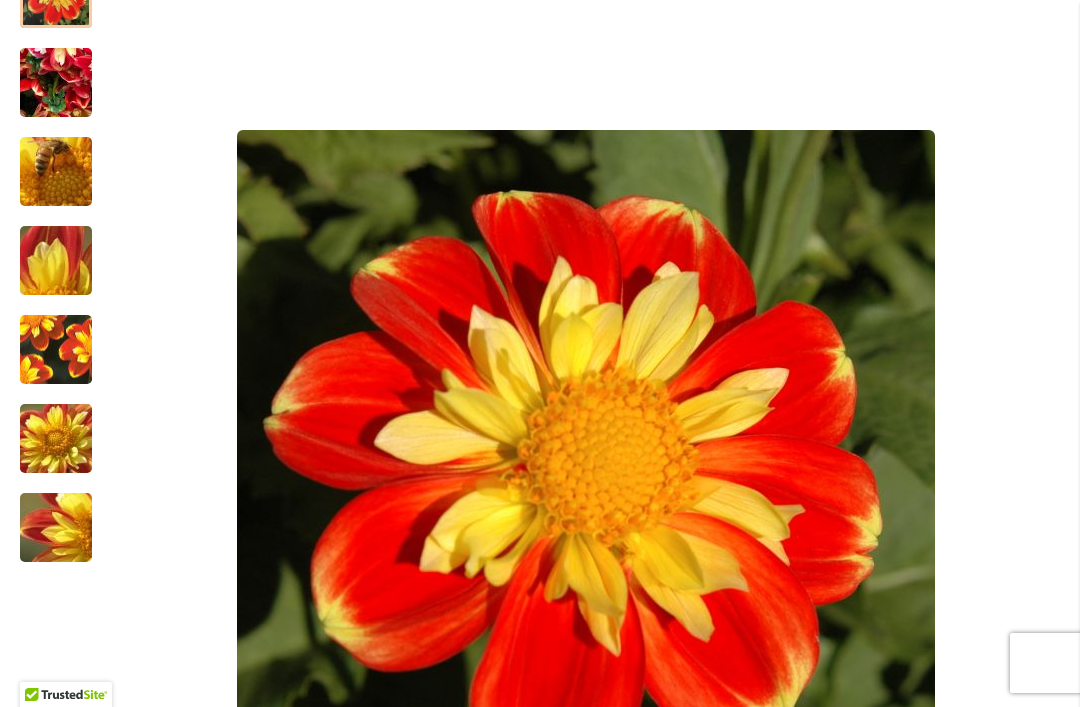 scroll, scrollTop: 419, scrollLeft: 0, axis: vertical 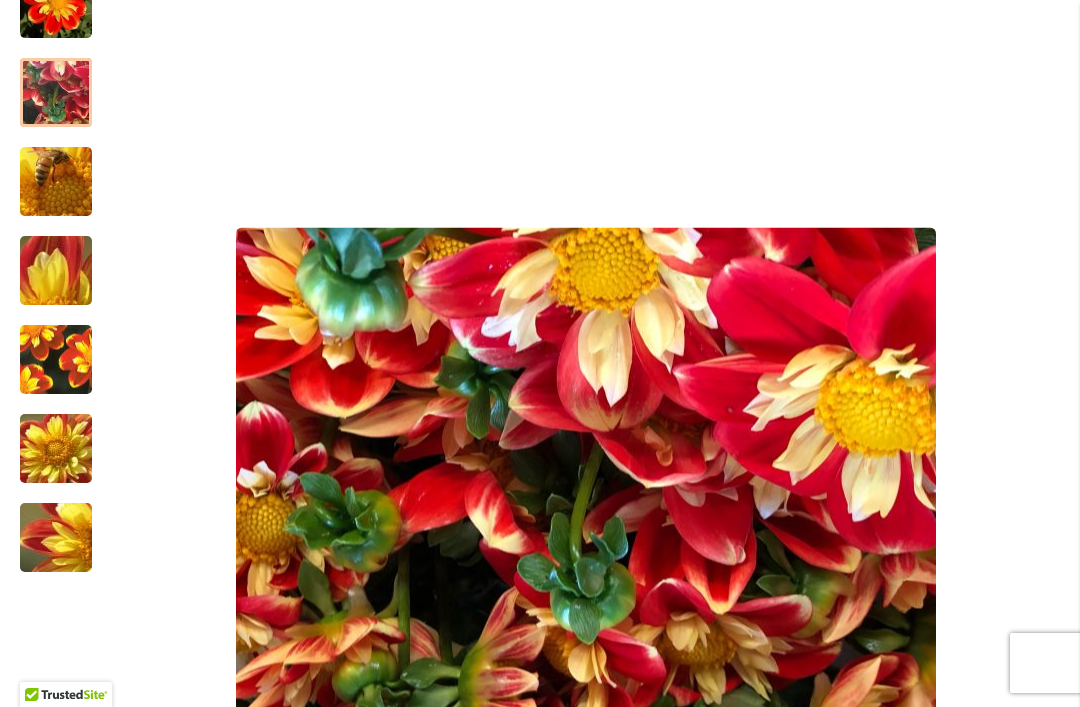 click at bounding box center (56, 92) 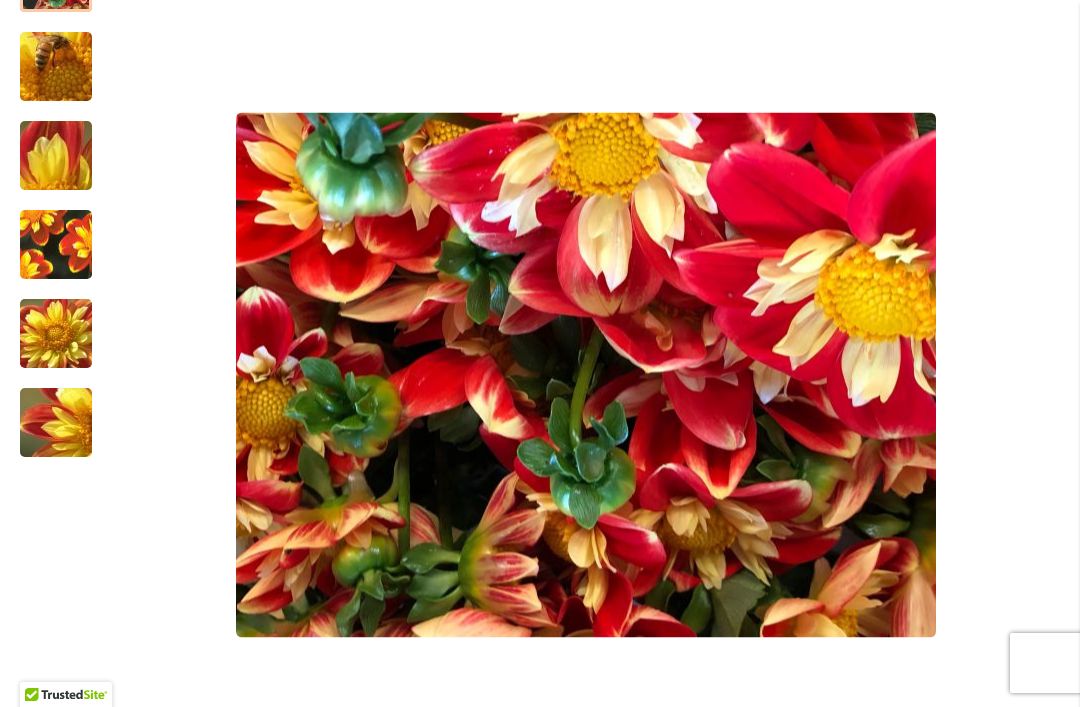 scroll, scrollTop: 536, scrollLeft: 0, axis: vertical 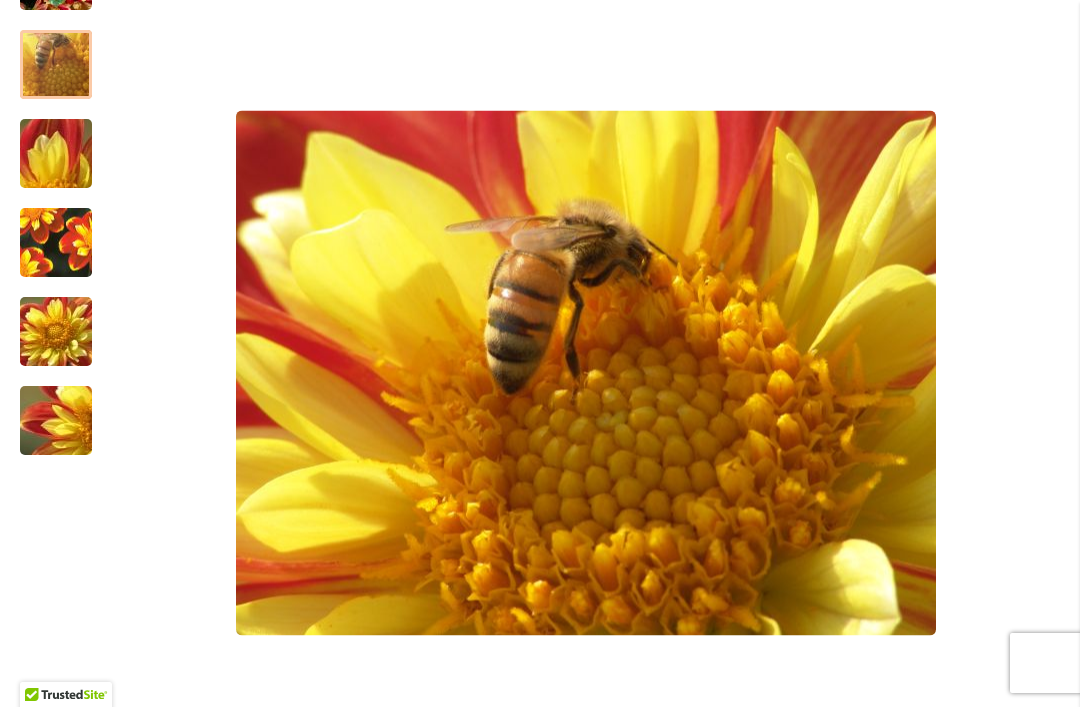 click at bounding box center (56, 64) 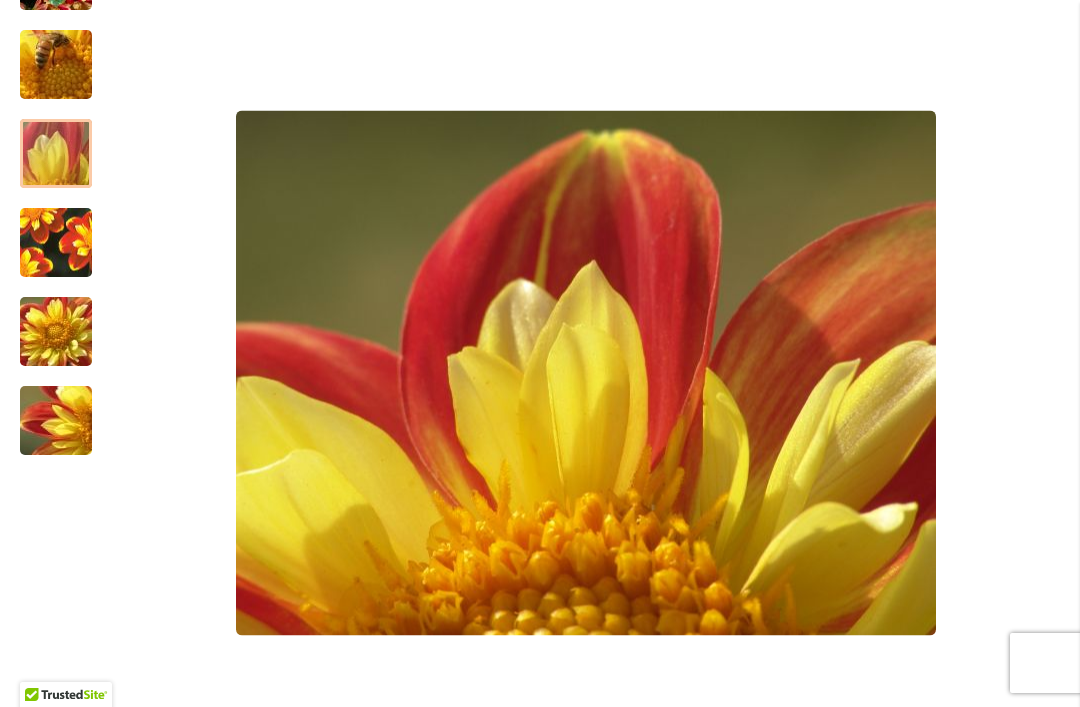 click at bounding box center [56, 154] 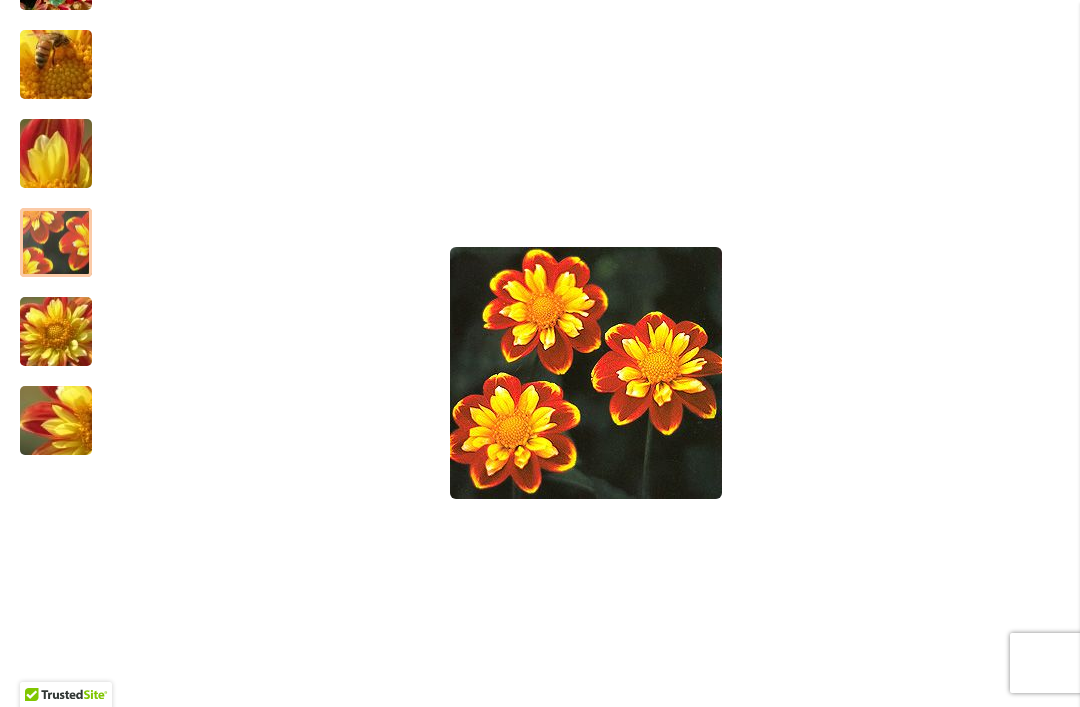 click at bounding box center [56, 242] 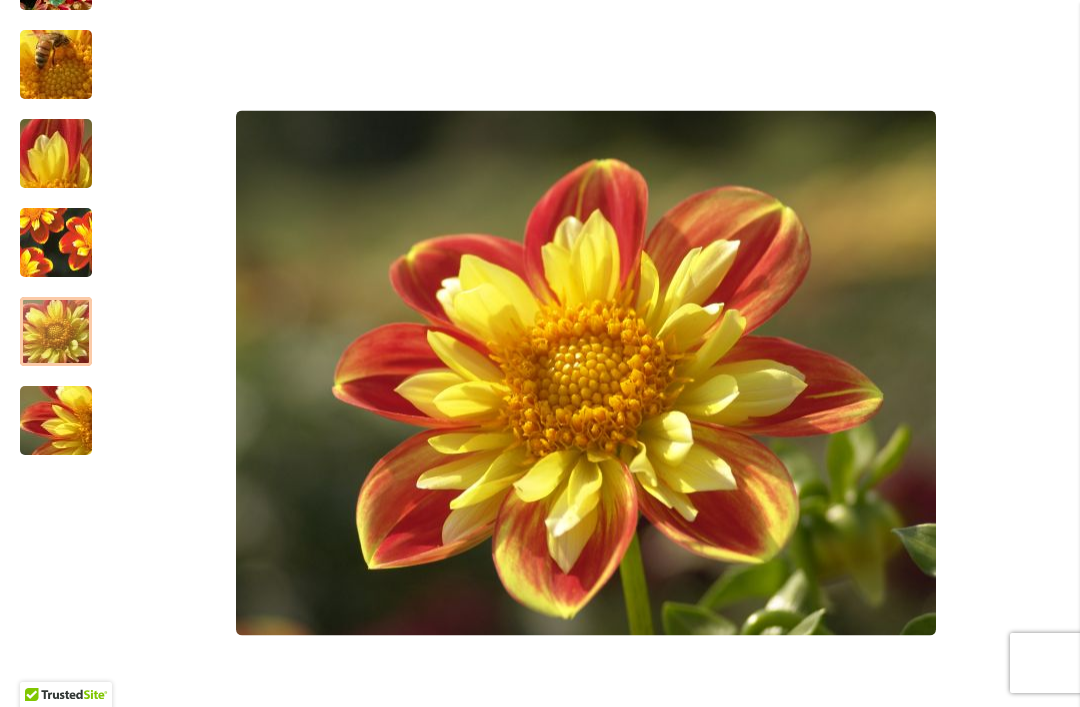 click at bounding box center (56, 331) 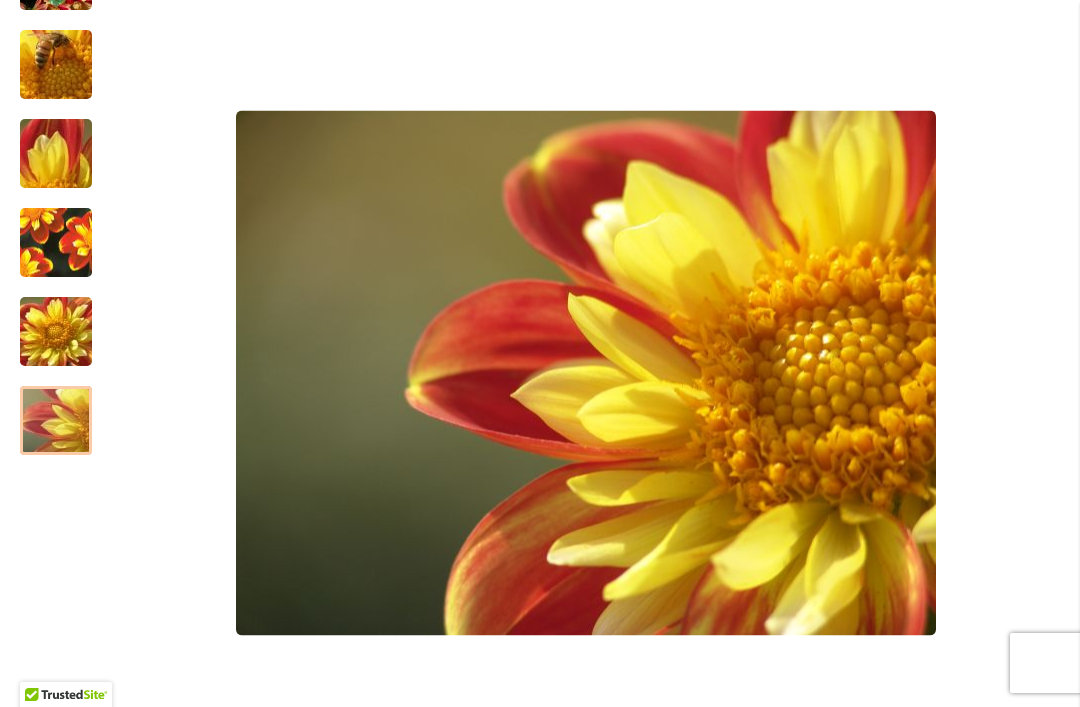 click at bounding box center [56, 420] 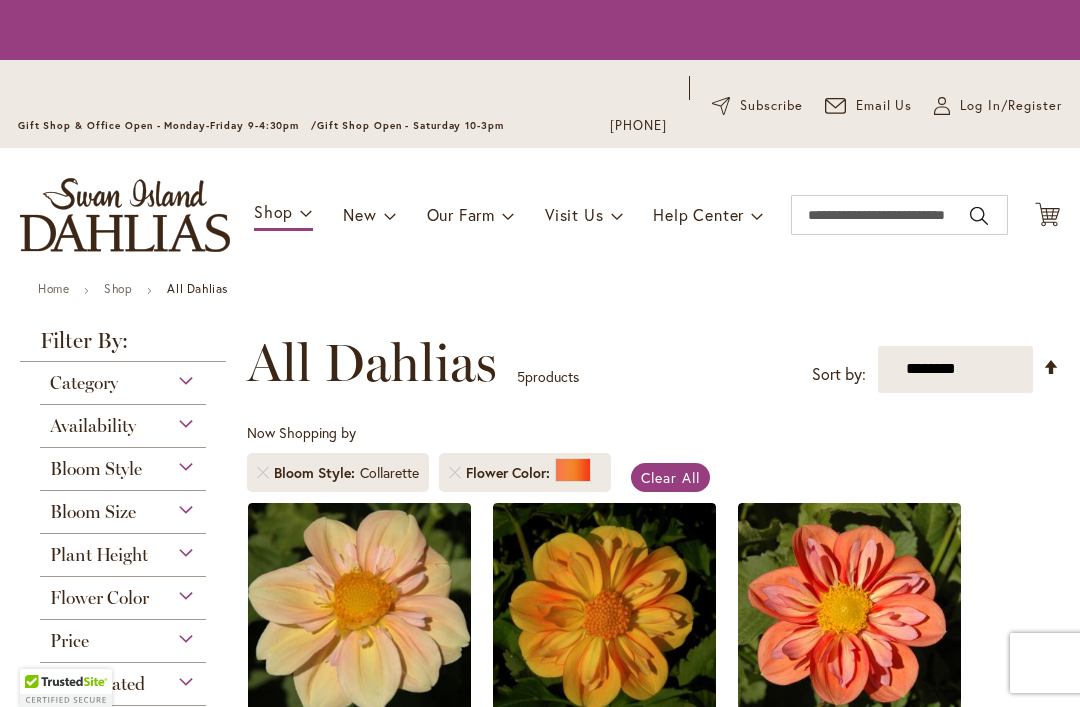 scroll, scrollTop: 0, scrollLeft: 0, axis: both 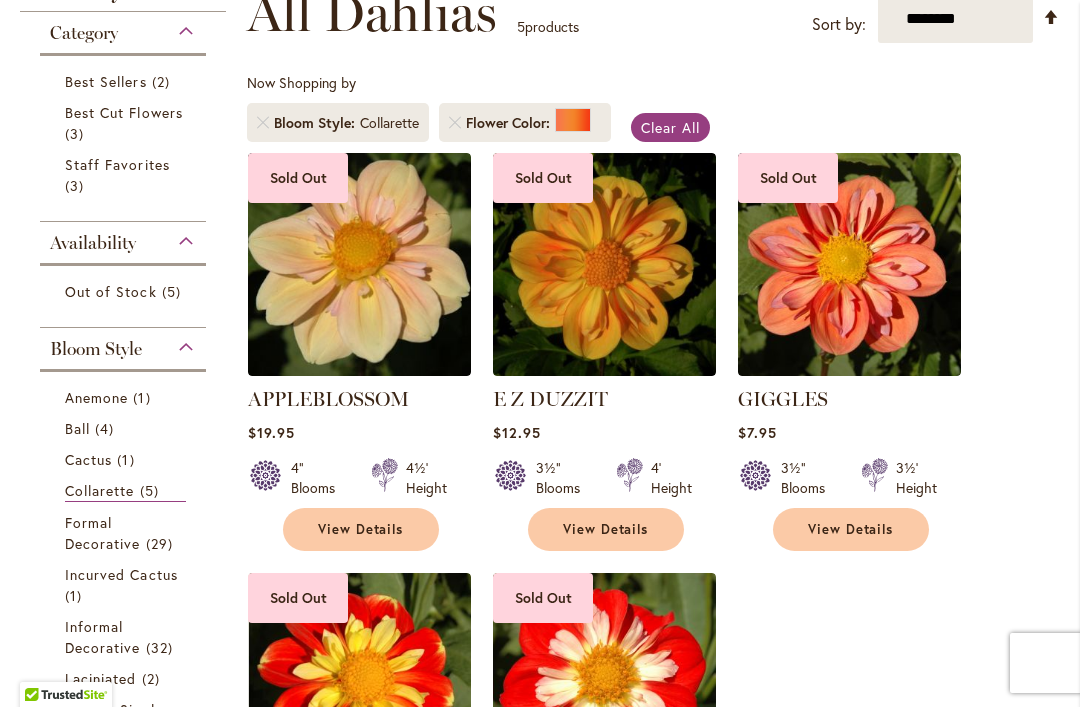 click at bounding box center (573, 120) 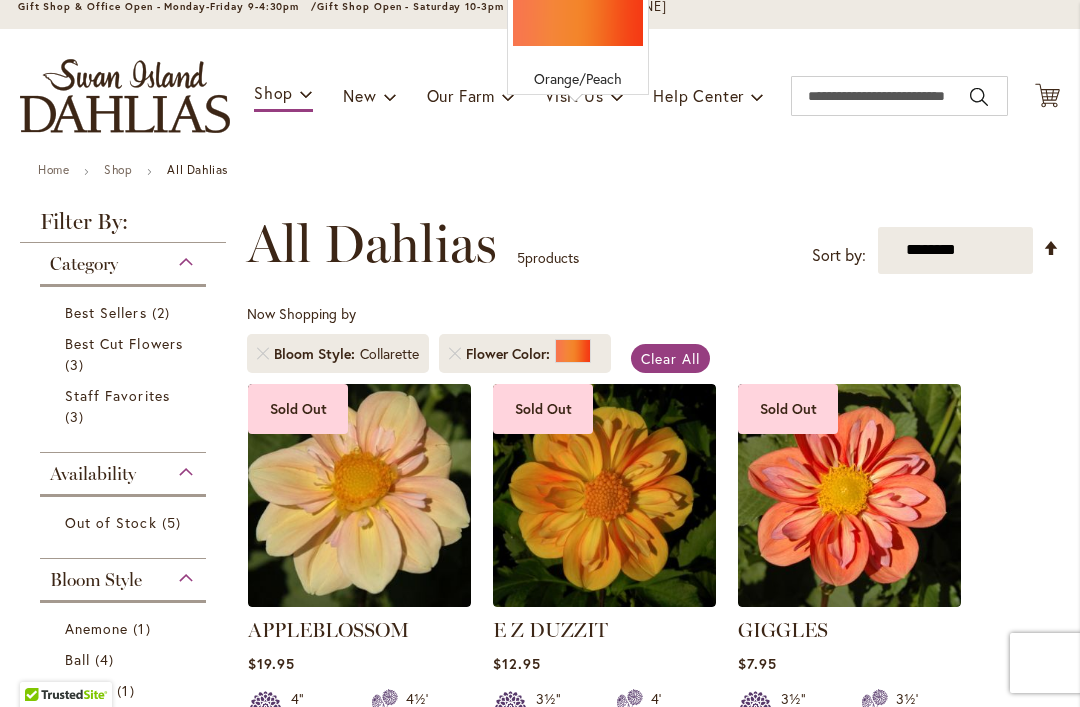 scroll, scrollTop: 121, scrollLeft: 0, axis: vertical 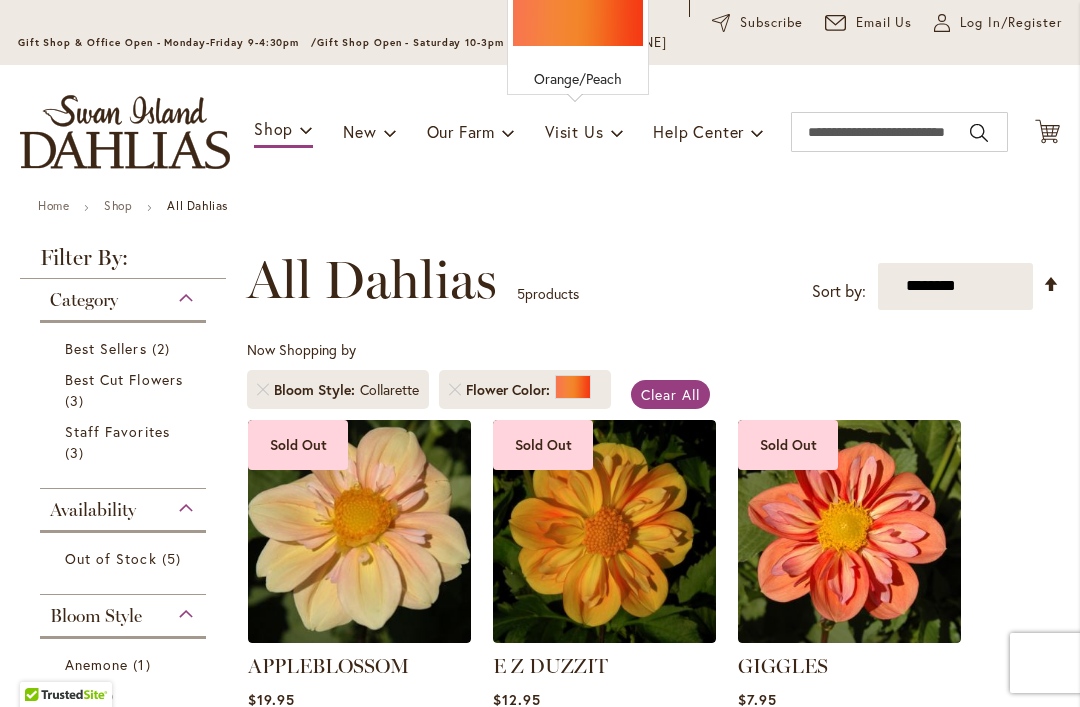 click on "Flower Color" at bounding box center [510, 390] 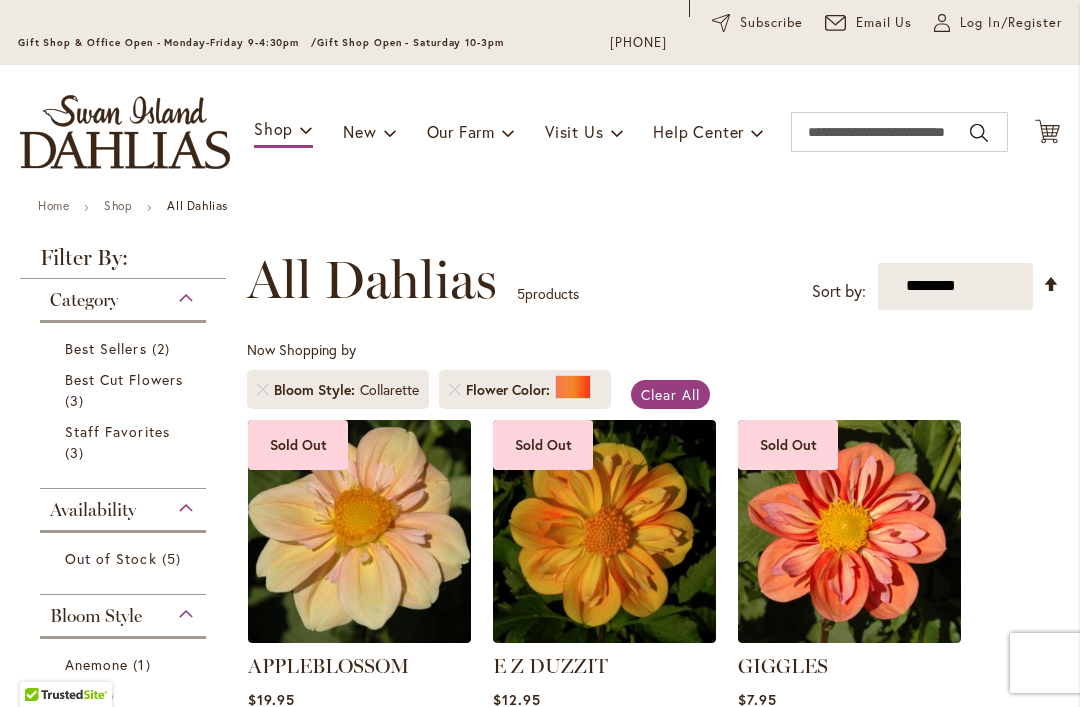 click on "Flower Color" at bounding box center [510, 390] 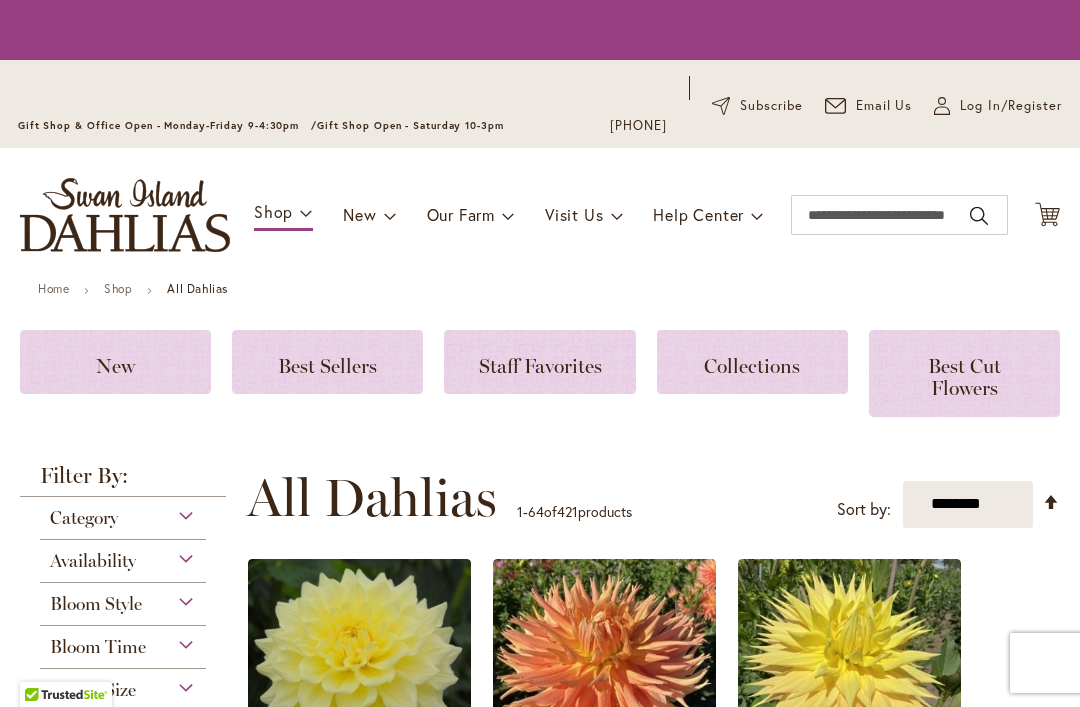 scroll, scrollTop: 0, scrollLeft: 0, axis: both 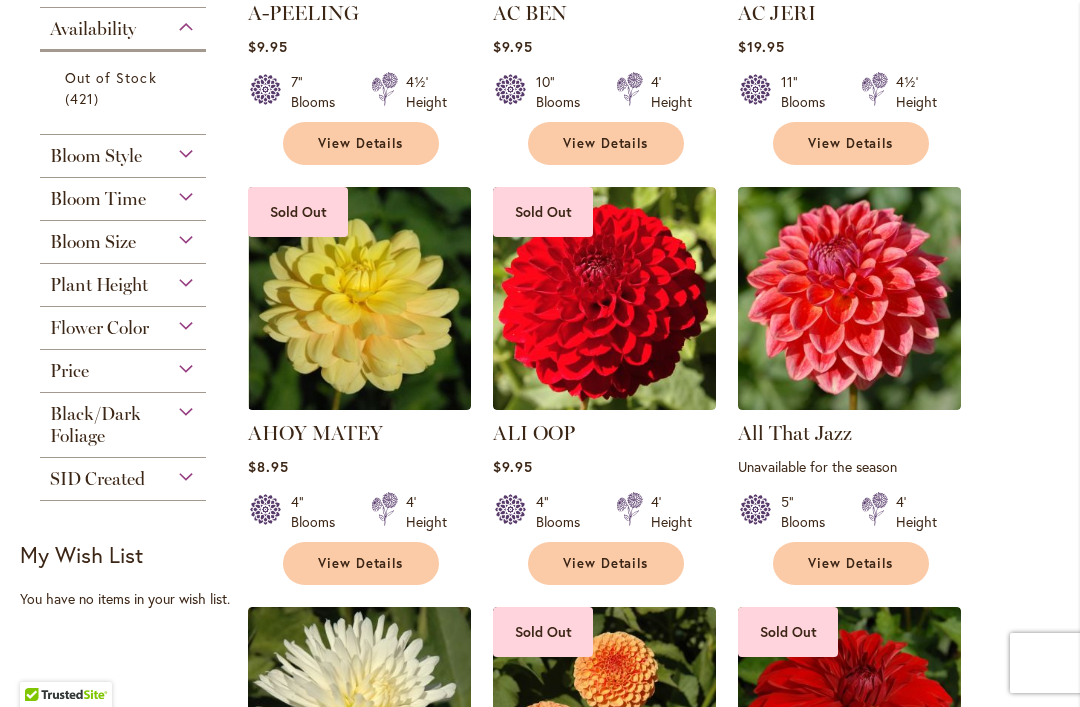 click on "Bloom Style" at bounding box center [96, 156] 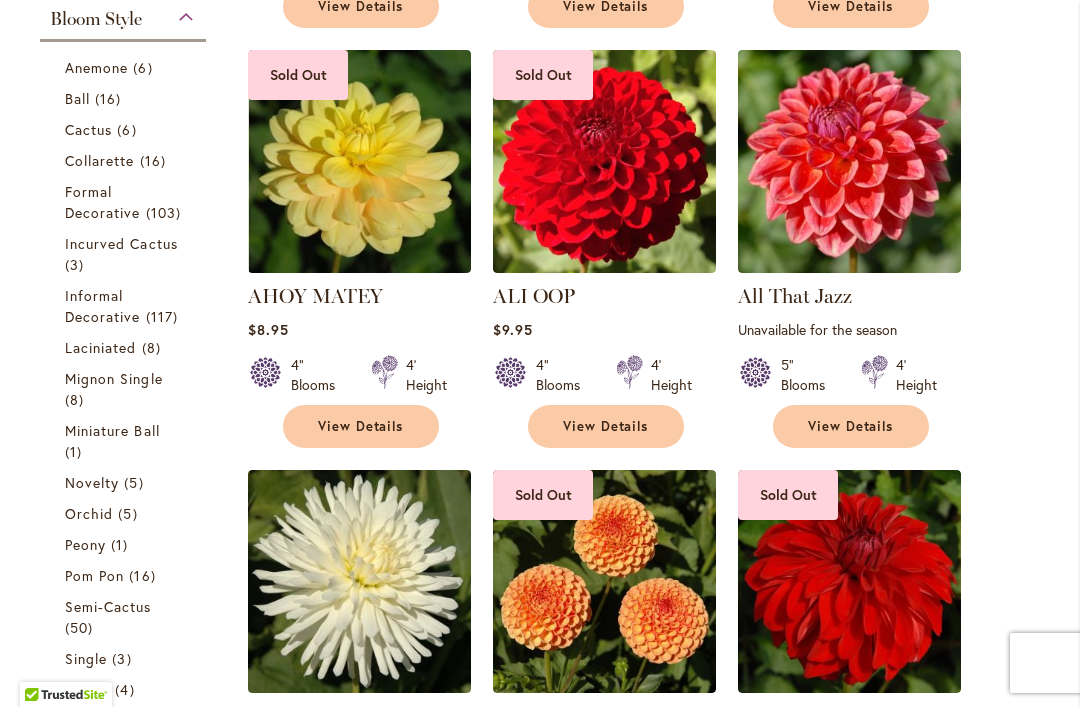 click on "Collarette" at bounding box center (100, 160) 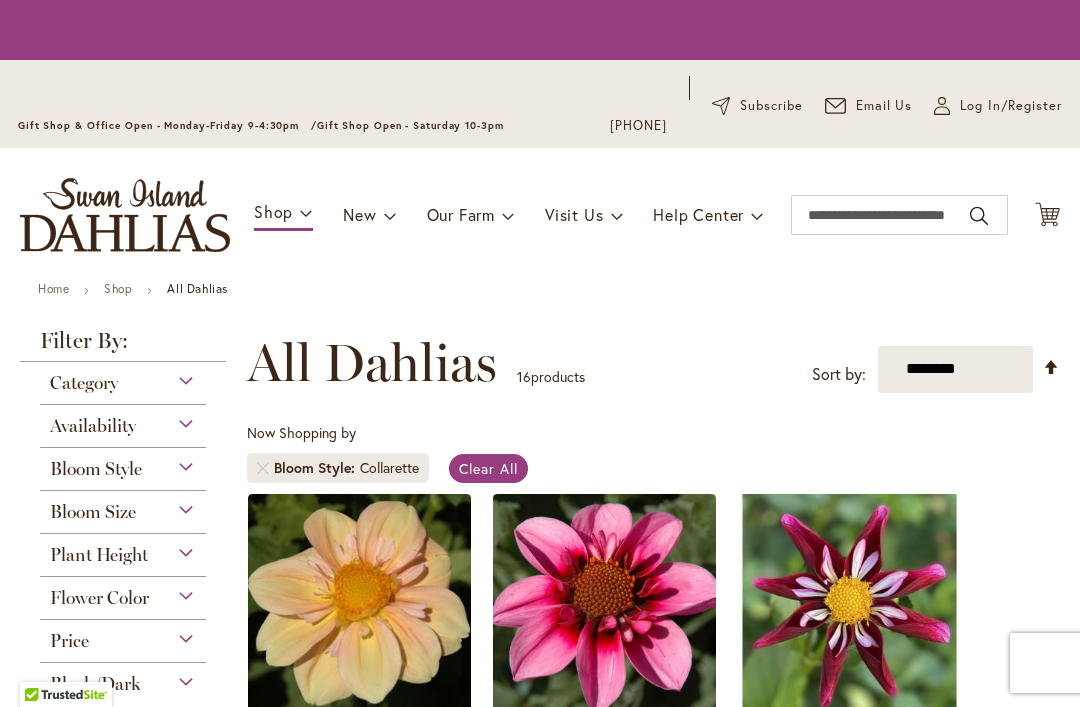 scroll, scrollTop: 0, scrollLeft: 0, axis: both 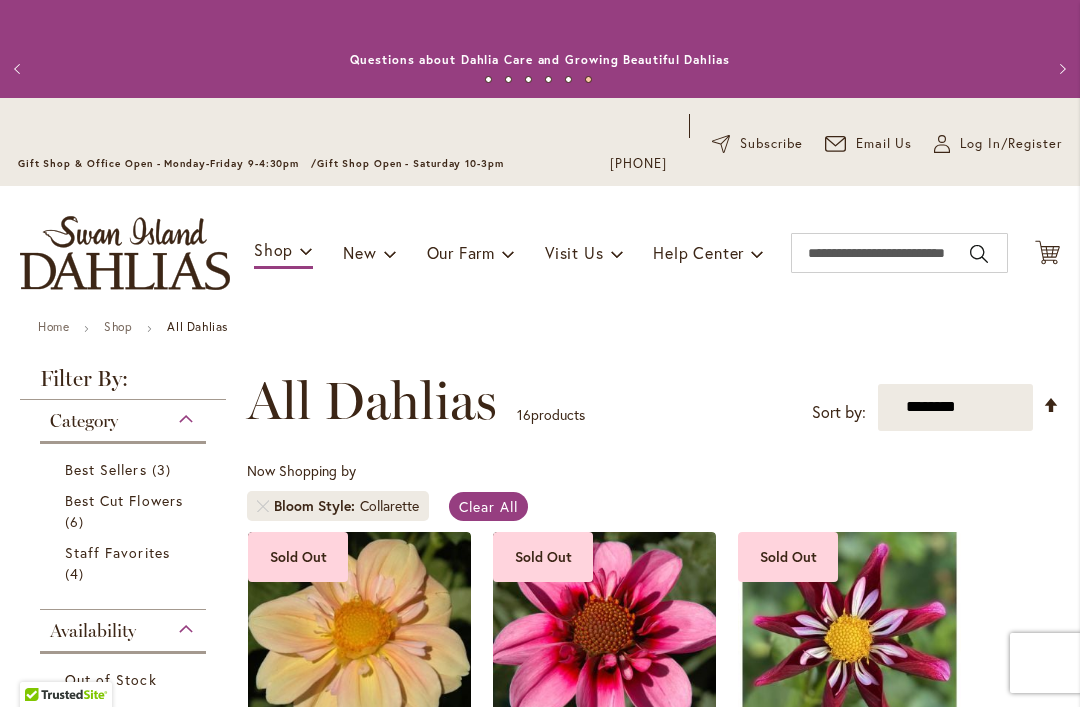 click at bounding box center [125, 253] 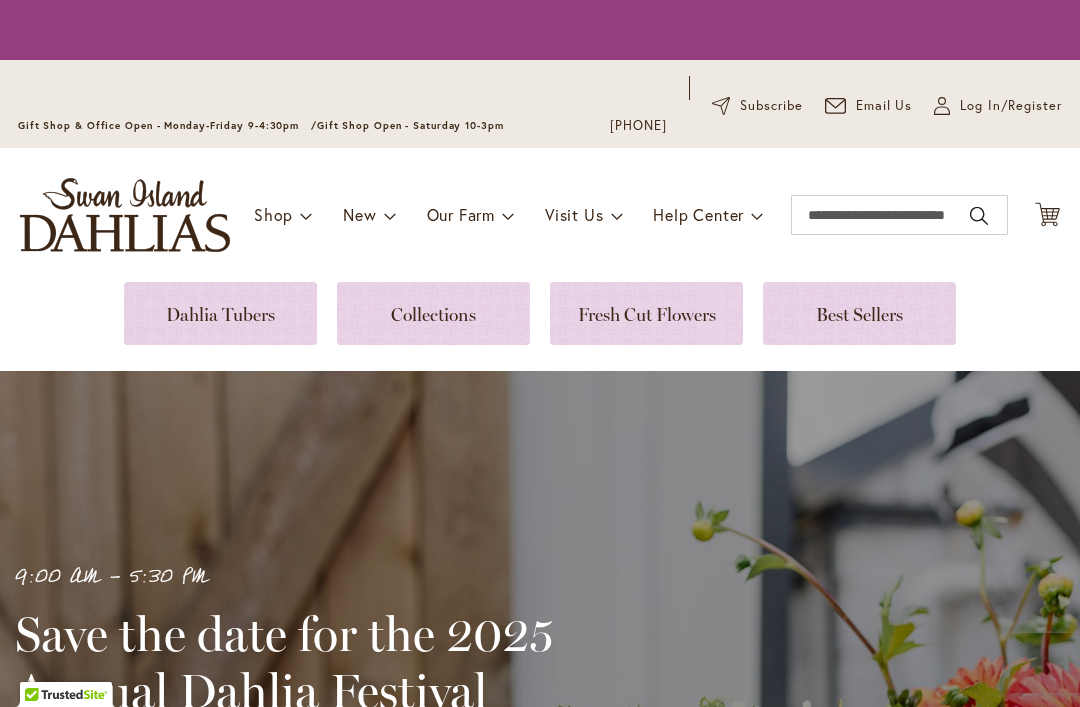 scroll, scrollTop: 0, scrollLeft: 0, axis: both 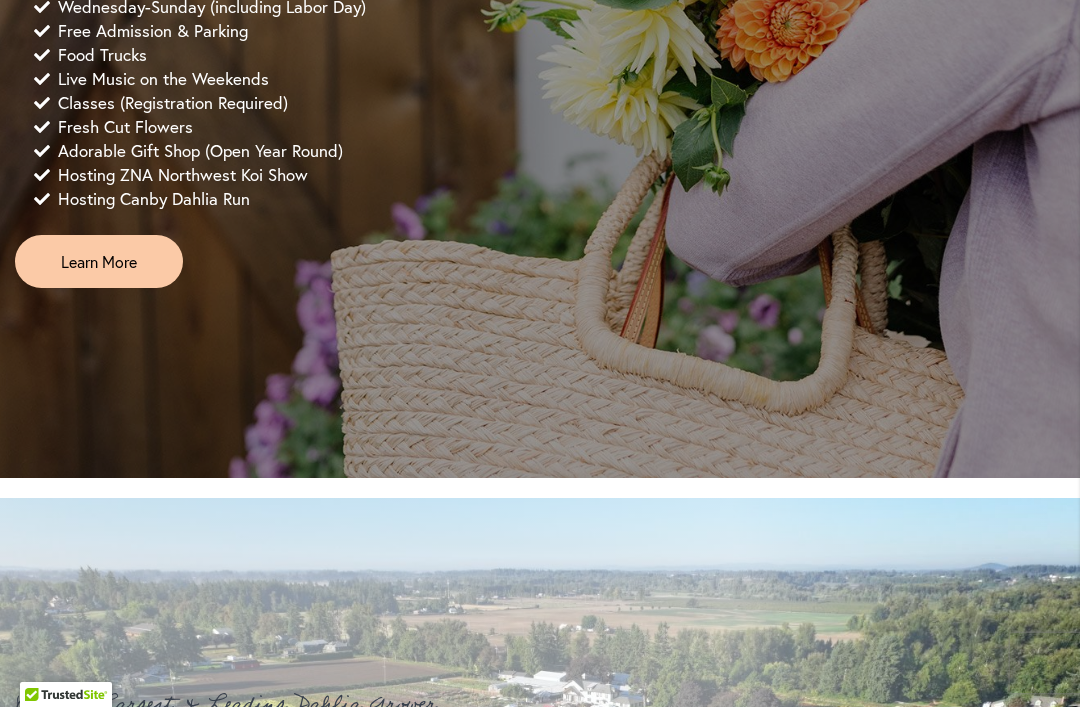 click on "Learn More" at bounding box center (99, 261) 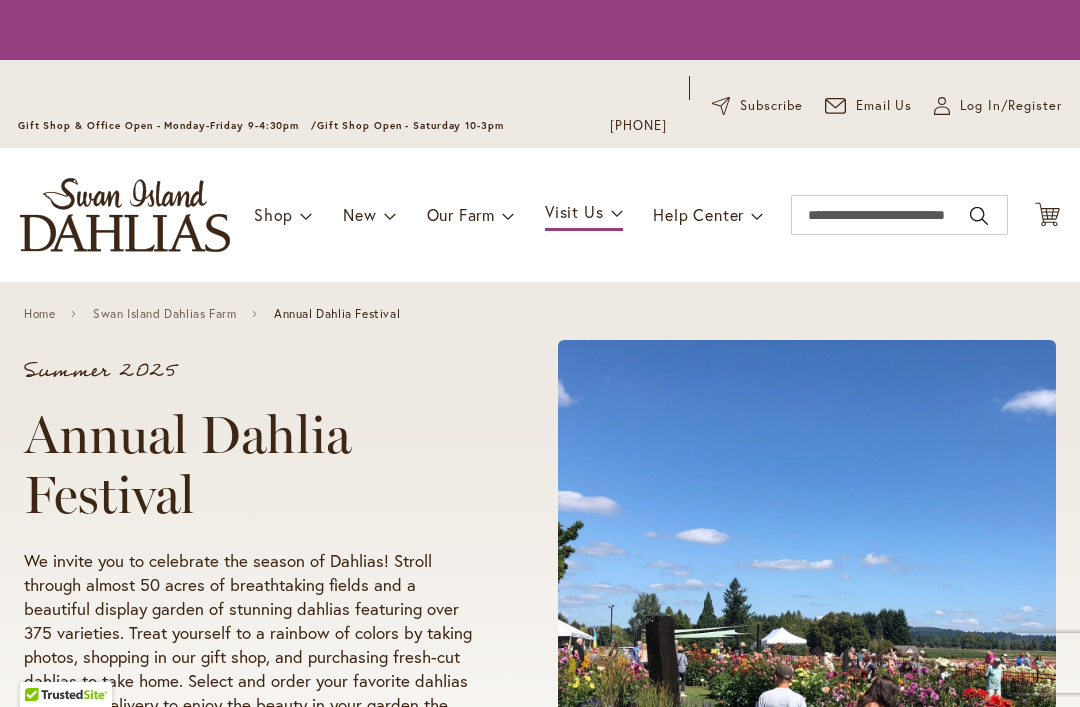 scroll, scrollTop: 0, scrollLeft: 0, axis: both 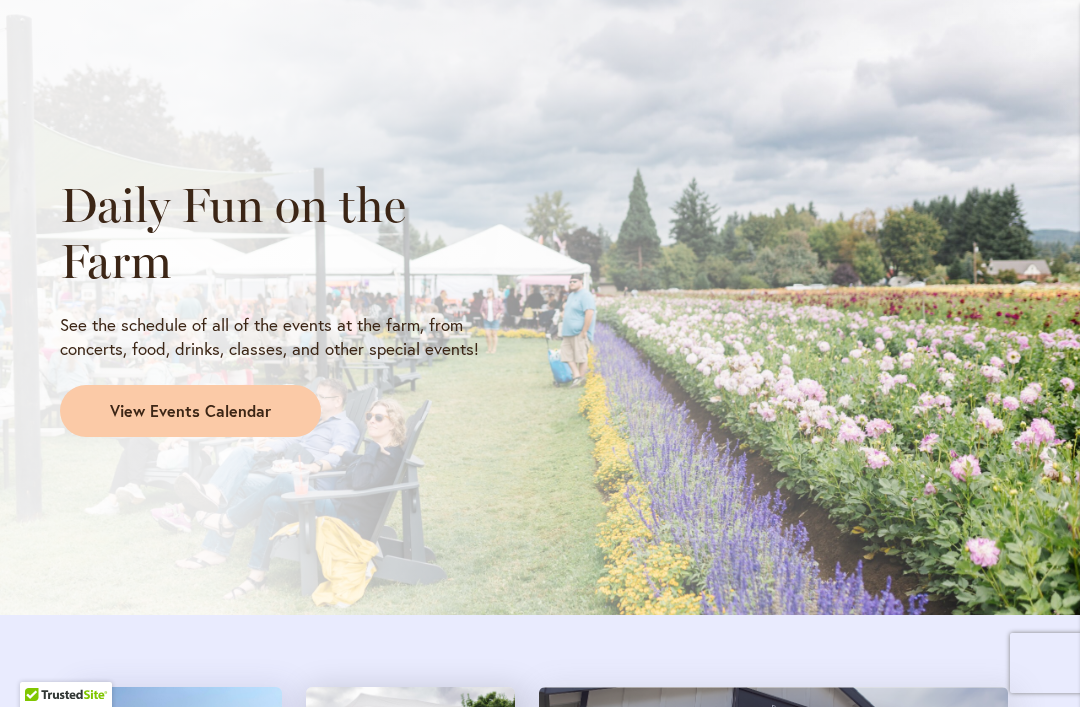 click on "View Events Calendar" at bounding box center (190, 411) 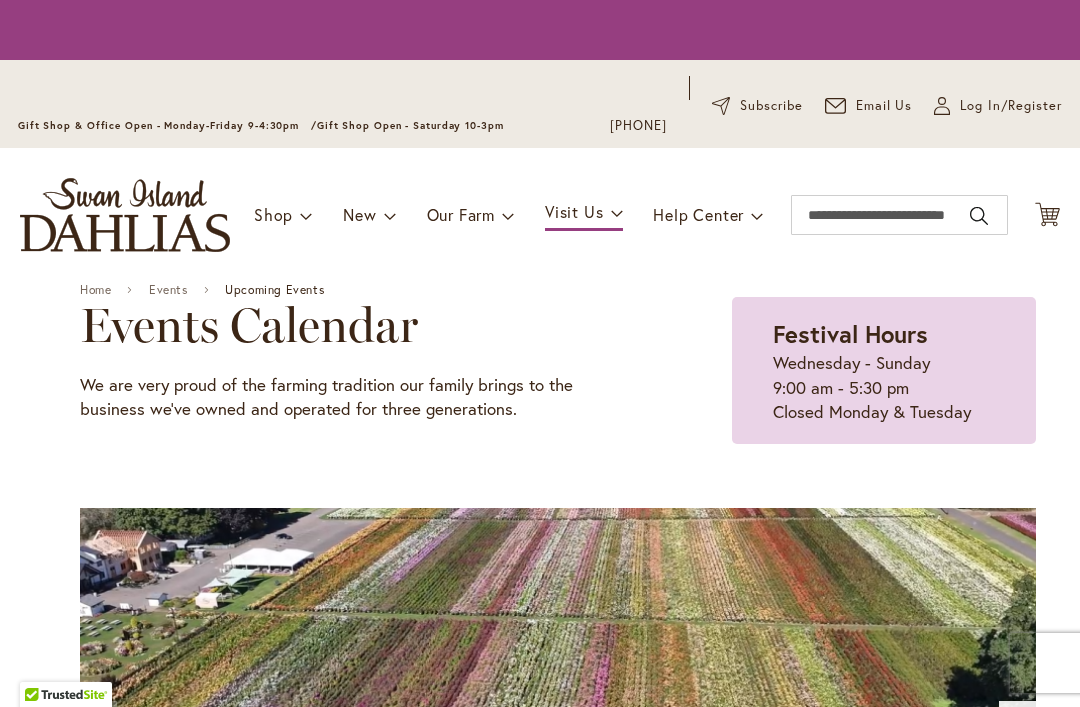 scroll, scrollTop: 0, scrollLeft: 0, axis: both 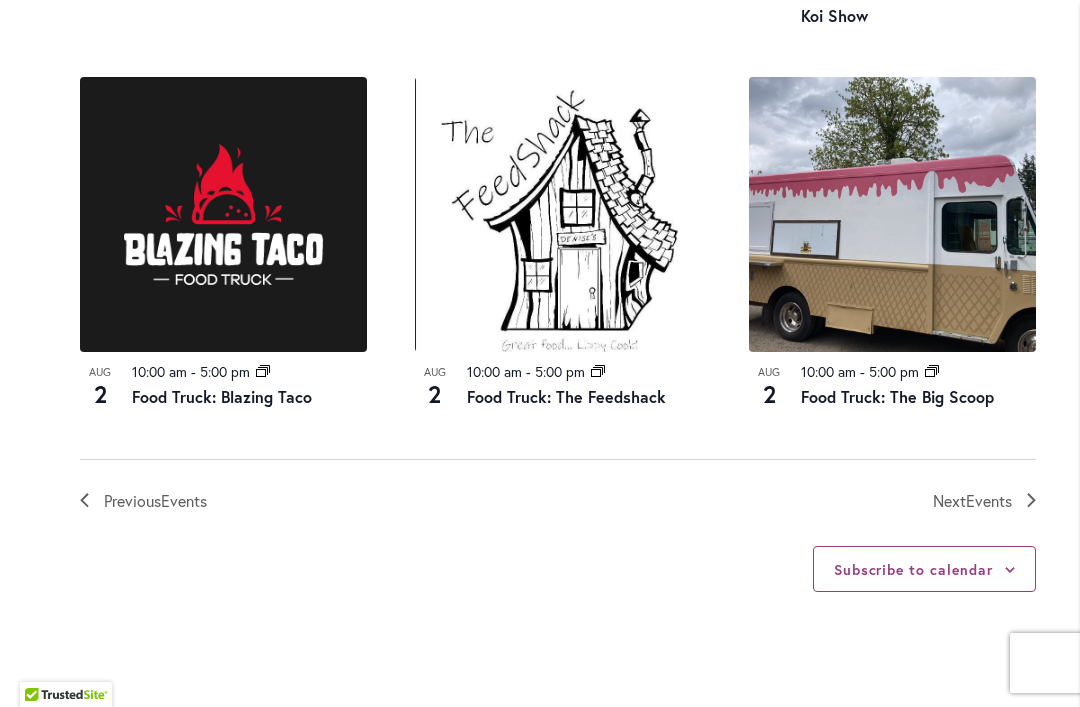 click on "Events" at bounding box center (989, 500) 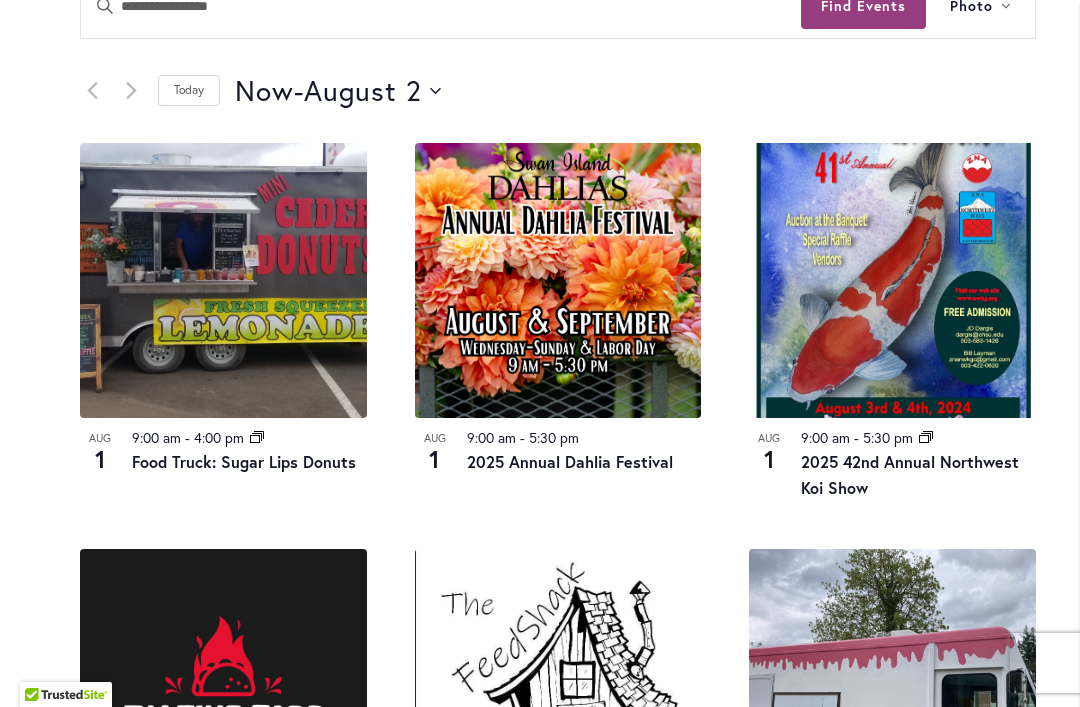 click on "August 2" at bounding box center [363, 91] 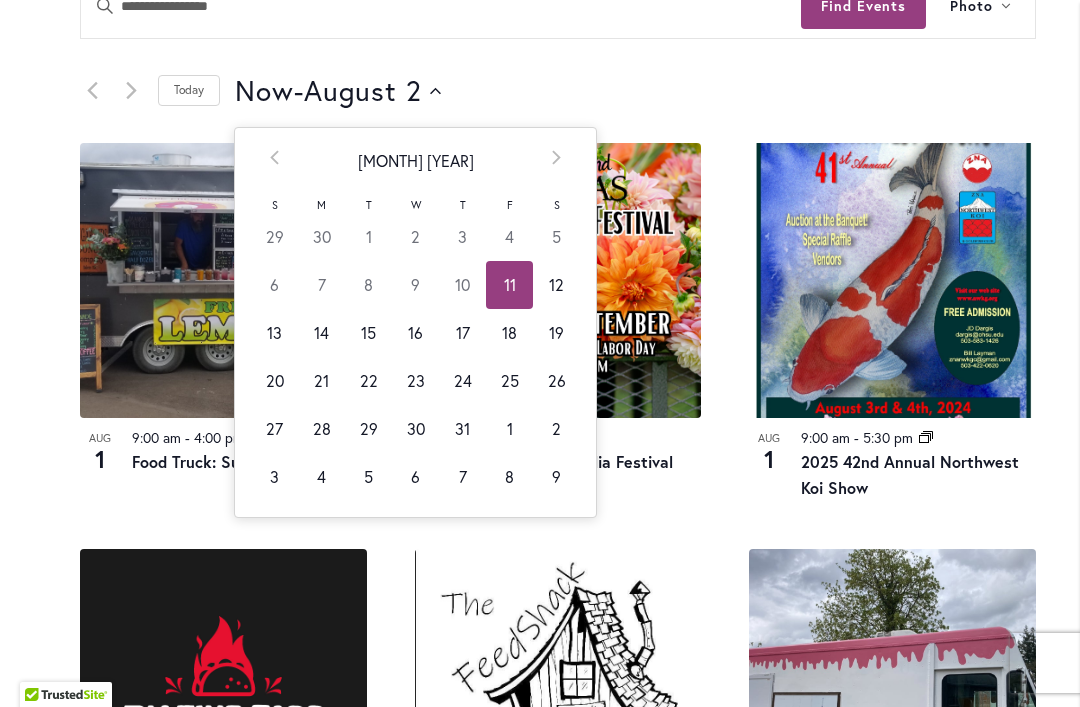 click on "Next" at bounding box center (556, 161) 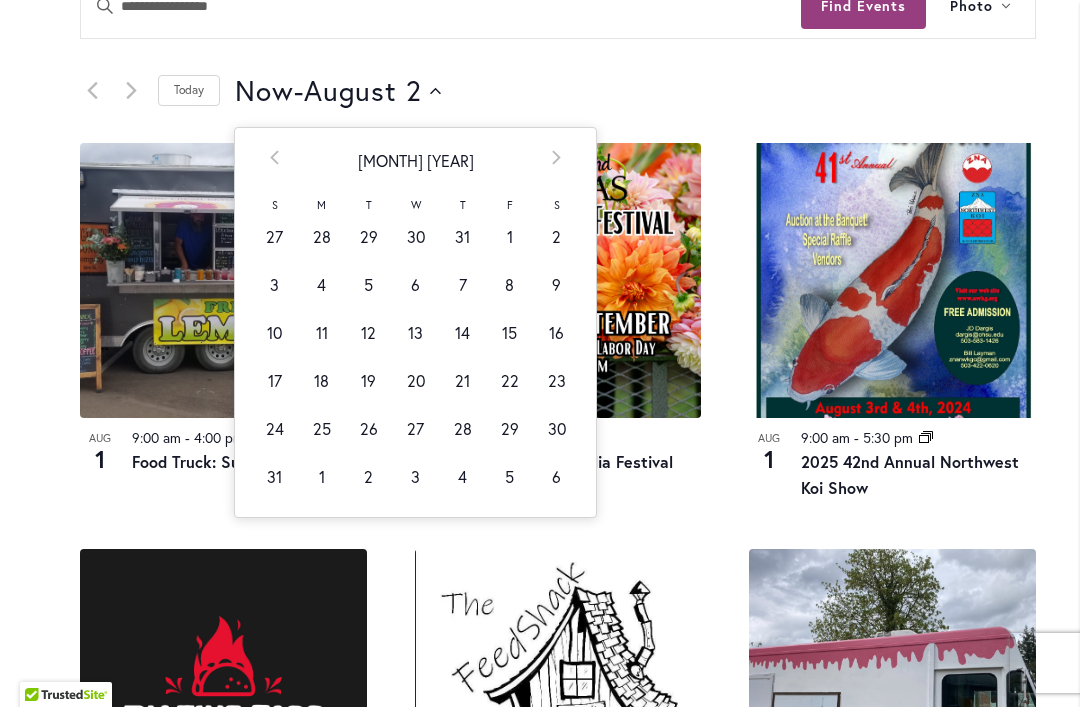 click on "4" at bounding box center [321, 285] 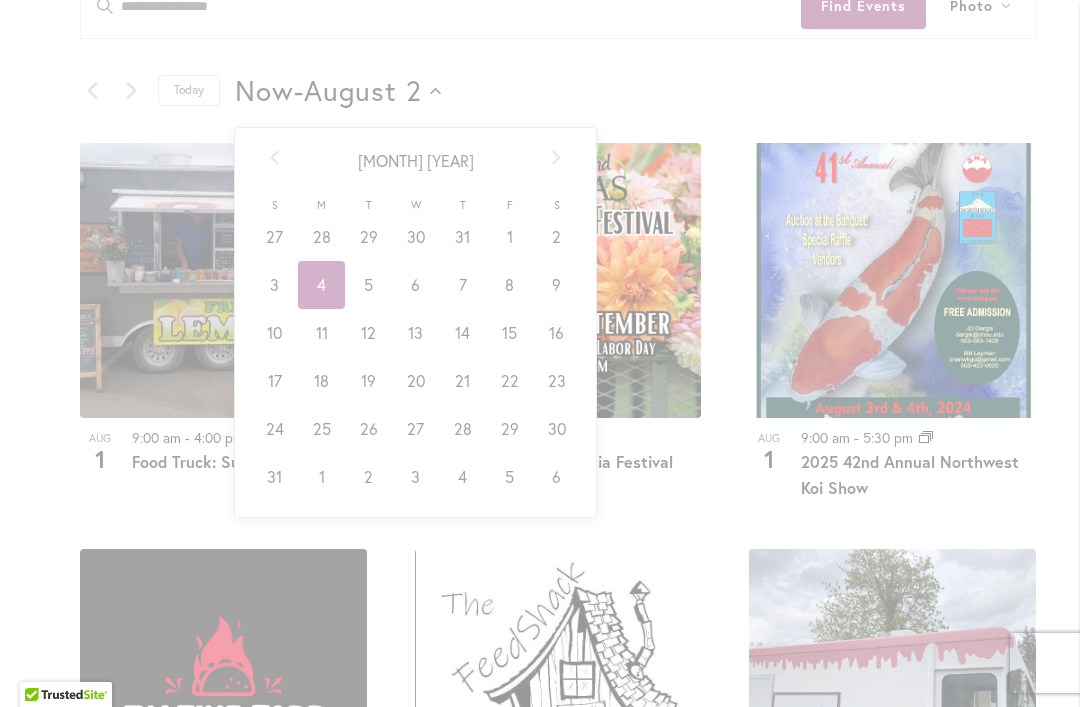 type on "********" 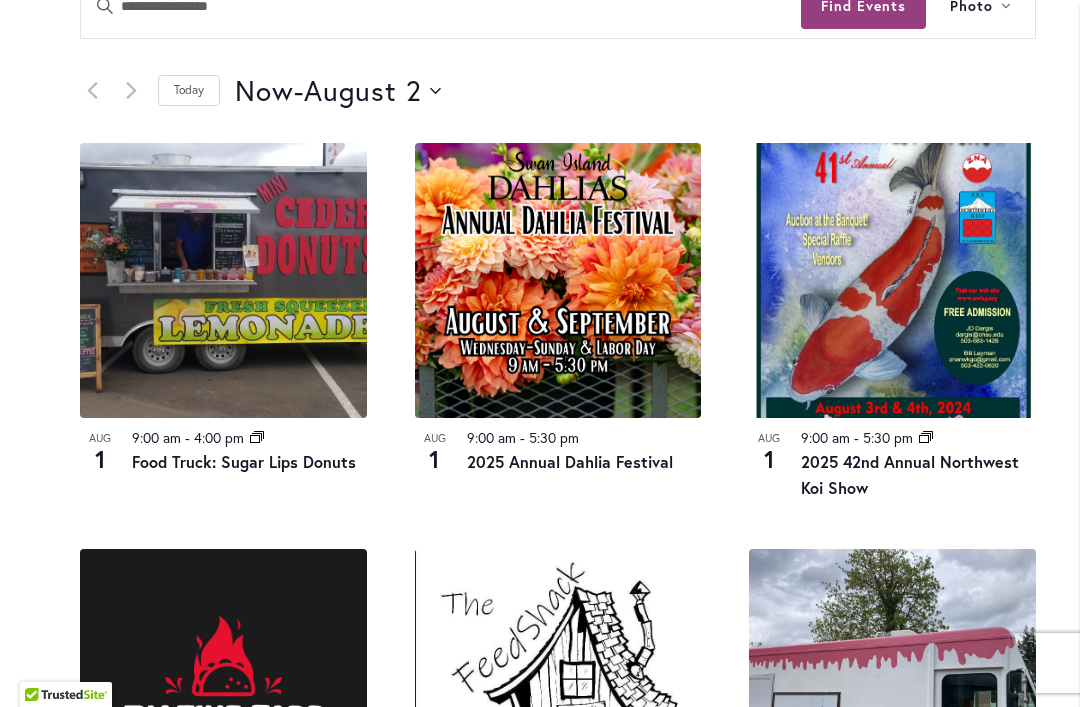 click on "12 events found.
Home       Events     Upcoming Events
Events Calendar
We are very proud of the farming tradition our family brings to the business we've owned and operated for three generations.
Festival Hours
Wednesday - Sunday 9:00 am - 5:30 pm Closed Monday & Tuesday
Events Search and Views Navigation
Search
Enter Keyword. Search for Events by Keyword.
Find Events
Event Views Navigation
Photo
List
Month
Photo
Week" at bounding box center (558, 671) 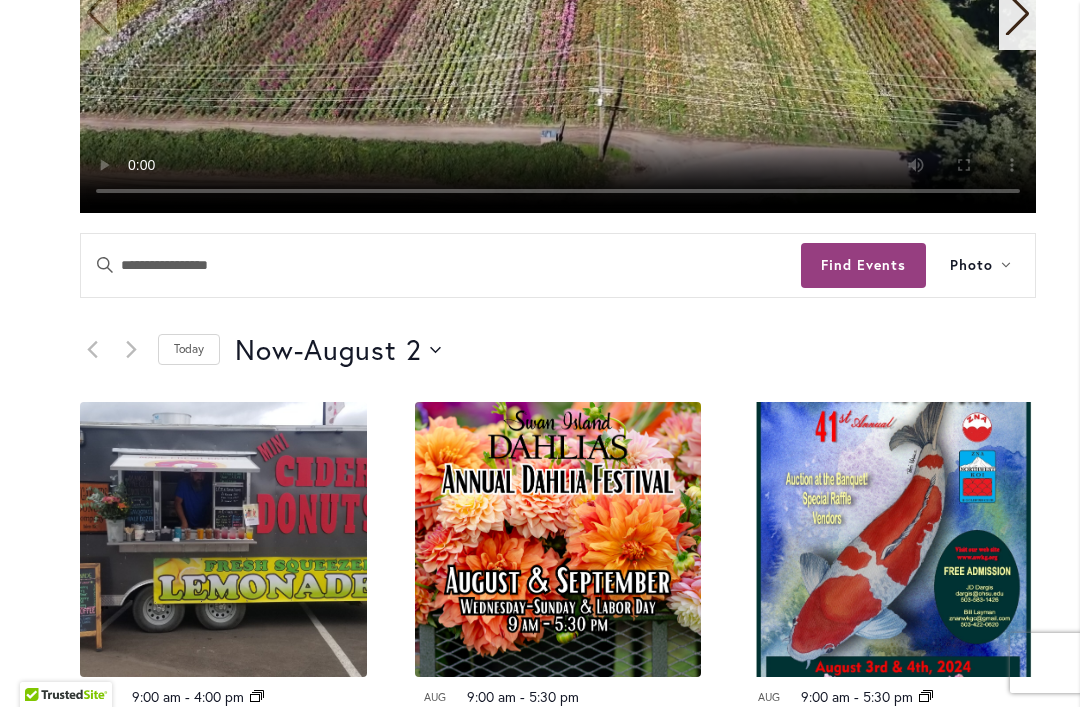 scroll, scrollTop: 762, scrollLeft: 0, axis: vertical 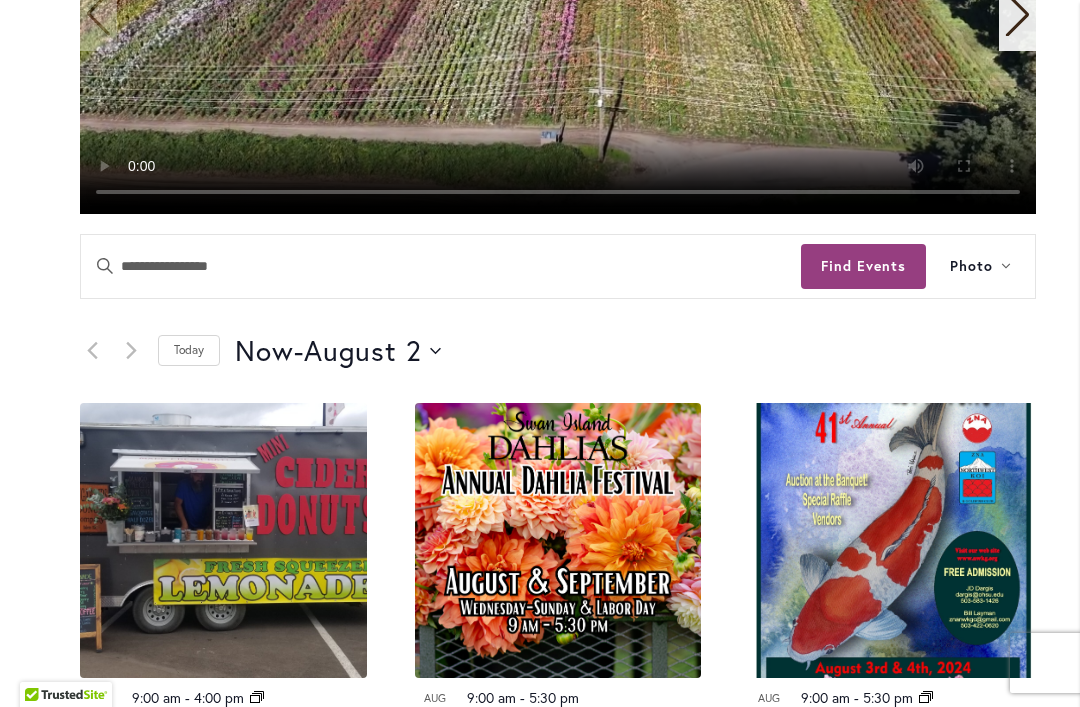 click on "Now Now - [MM]/[DD]/[YYYY] [MONTH]" at bounding box center [338, 351] 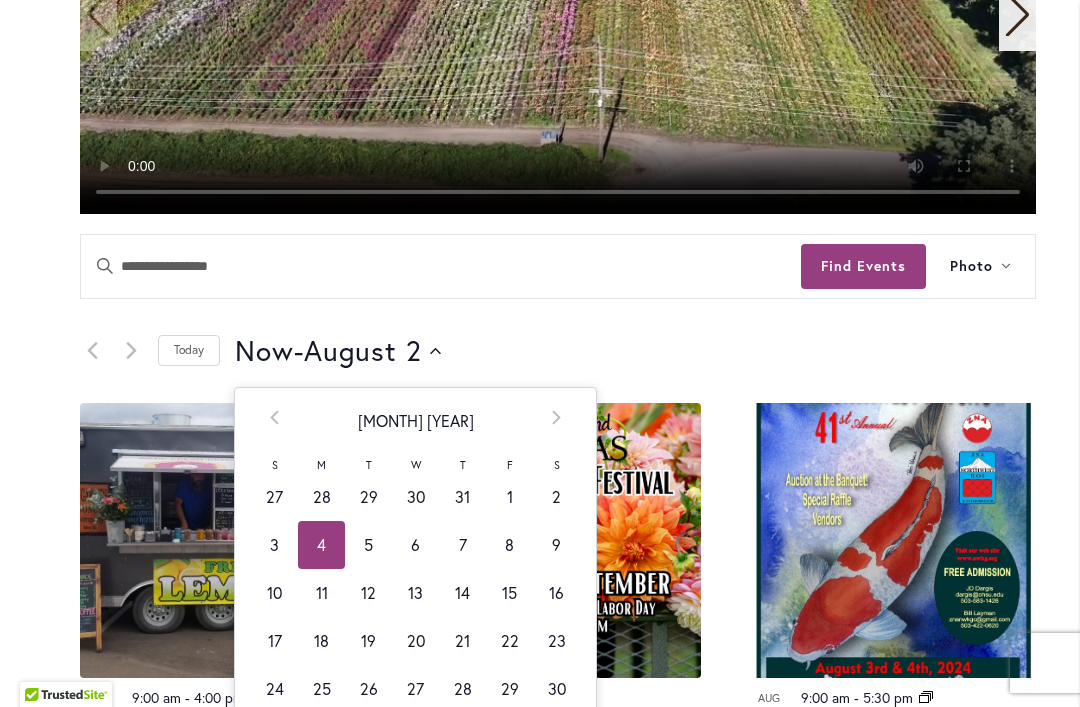 click on "4" at bounding box center [321, 545] 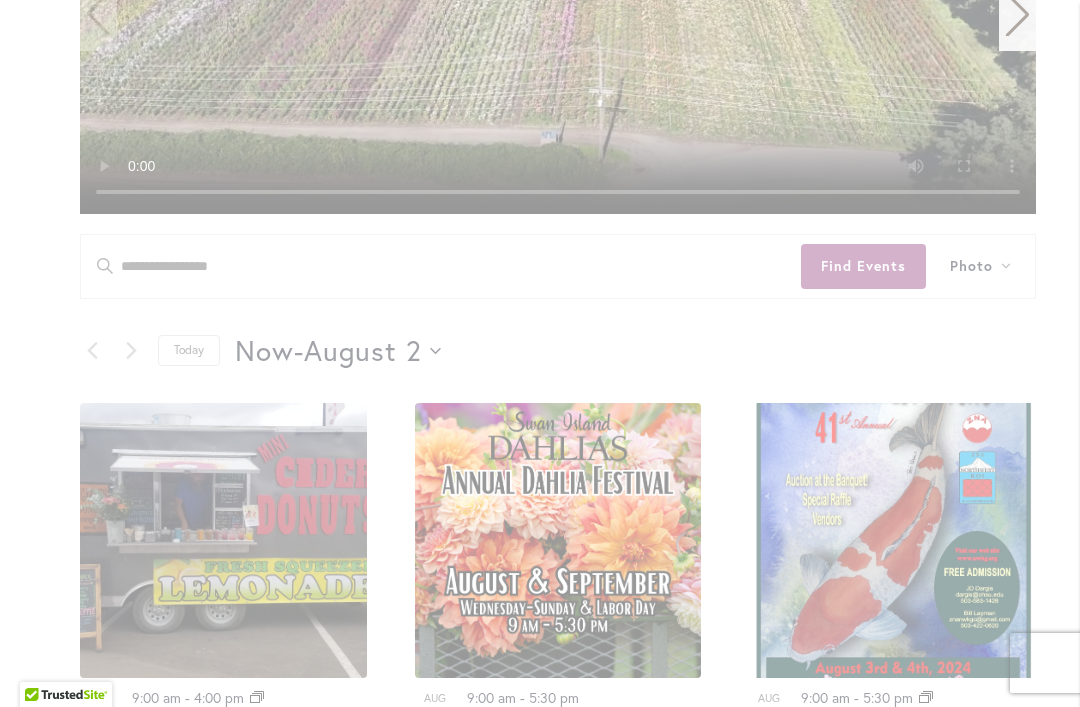 click on "12 events found." at bounding box center (558, 931) 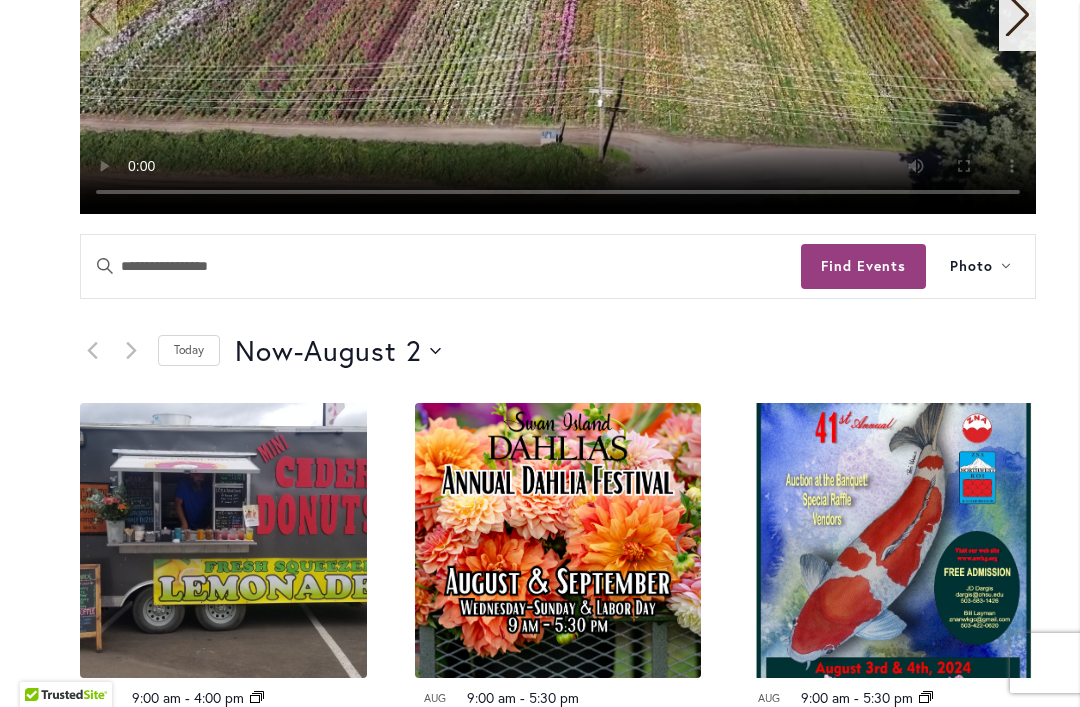 click on "Find Events" at bounding box center (863, 266) 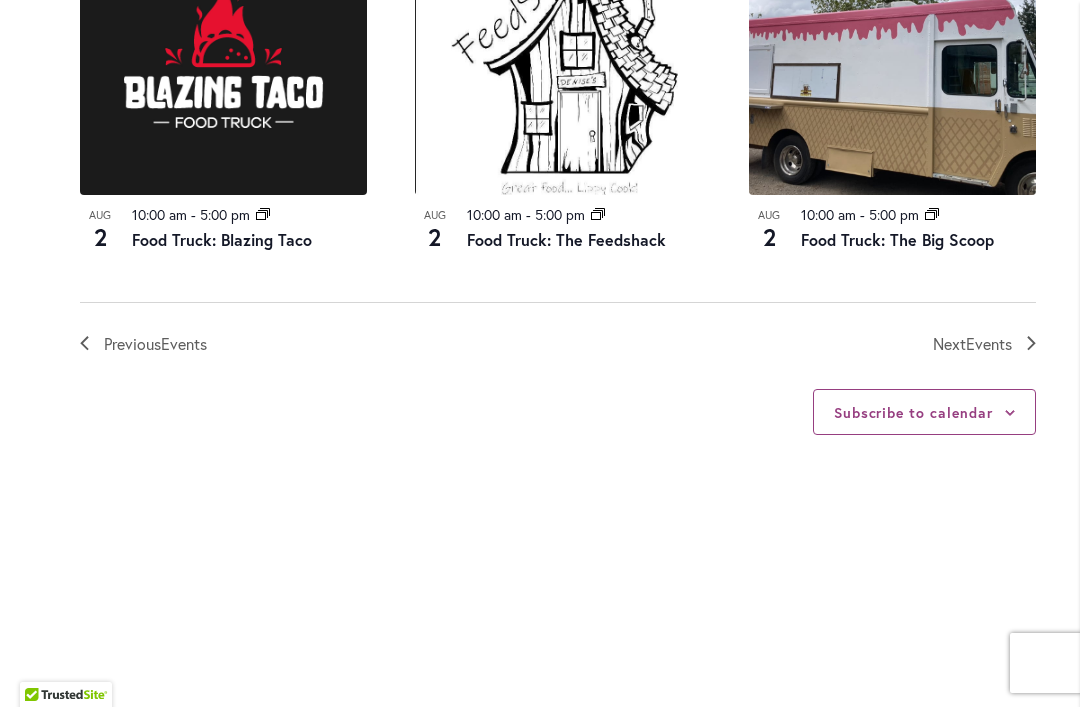 scroll, scrollTop: 2437, scrollLeft: 0, axis: vertical 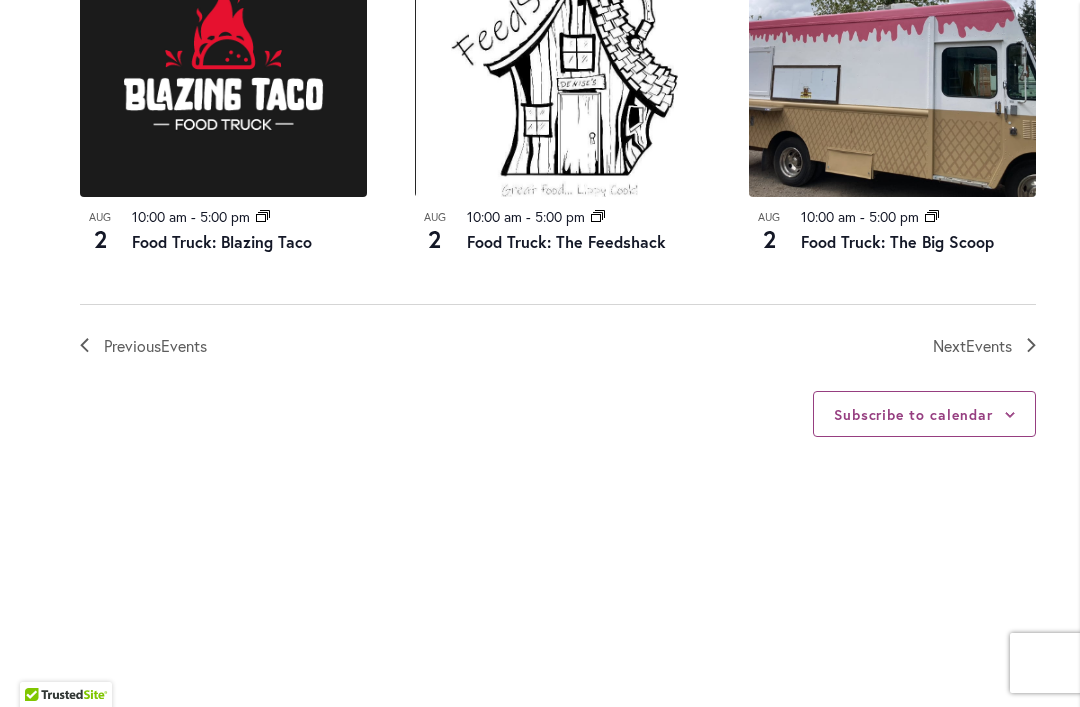 click on "Next  Events" at bounding box center [984, 346] 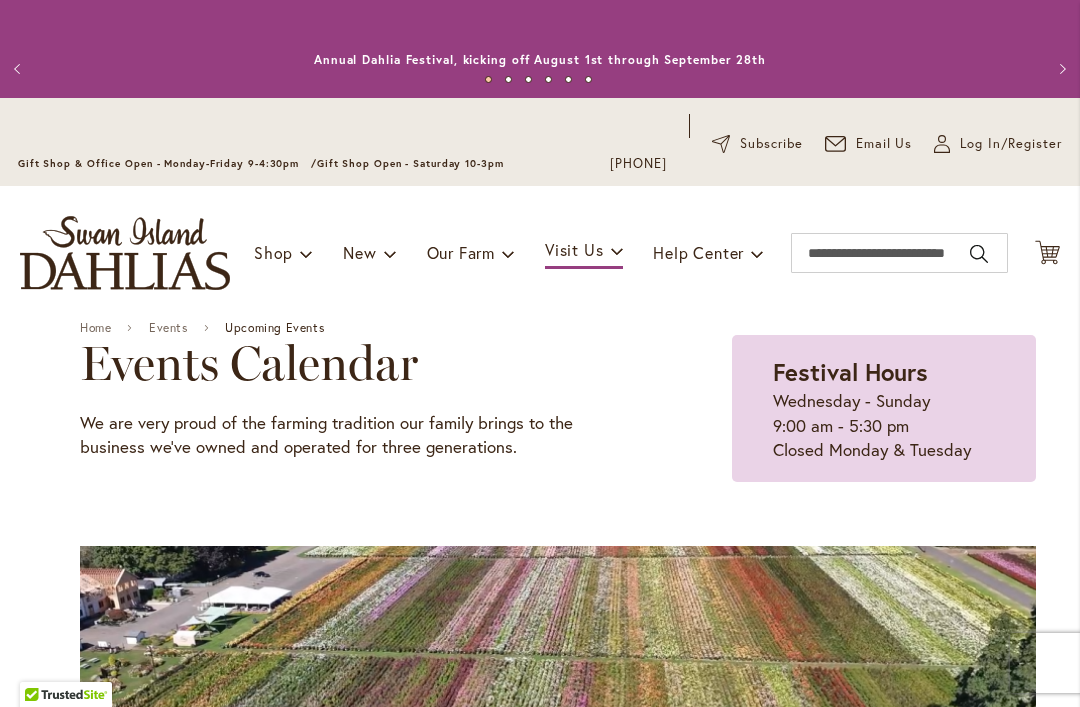 scroll, scrollTop: 0, scrollLeft: 0, axis: both 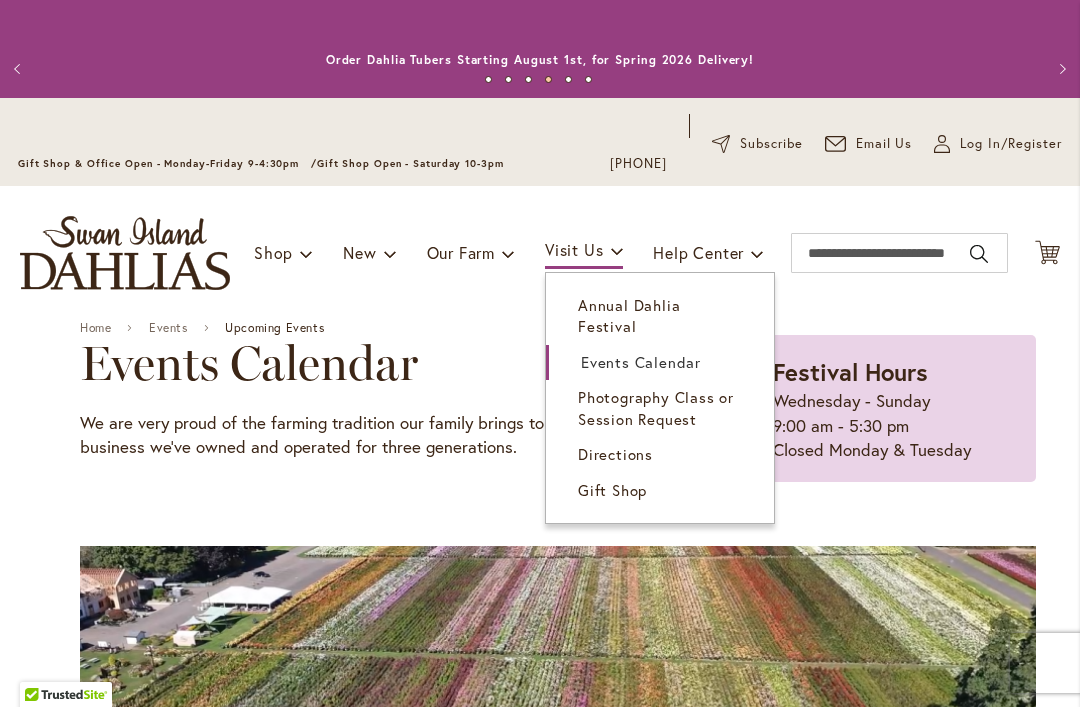 click on "Photography Class or Session Request" at bounding box center [660, 408] 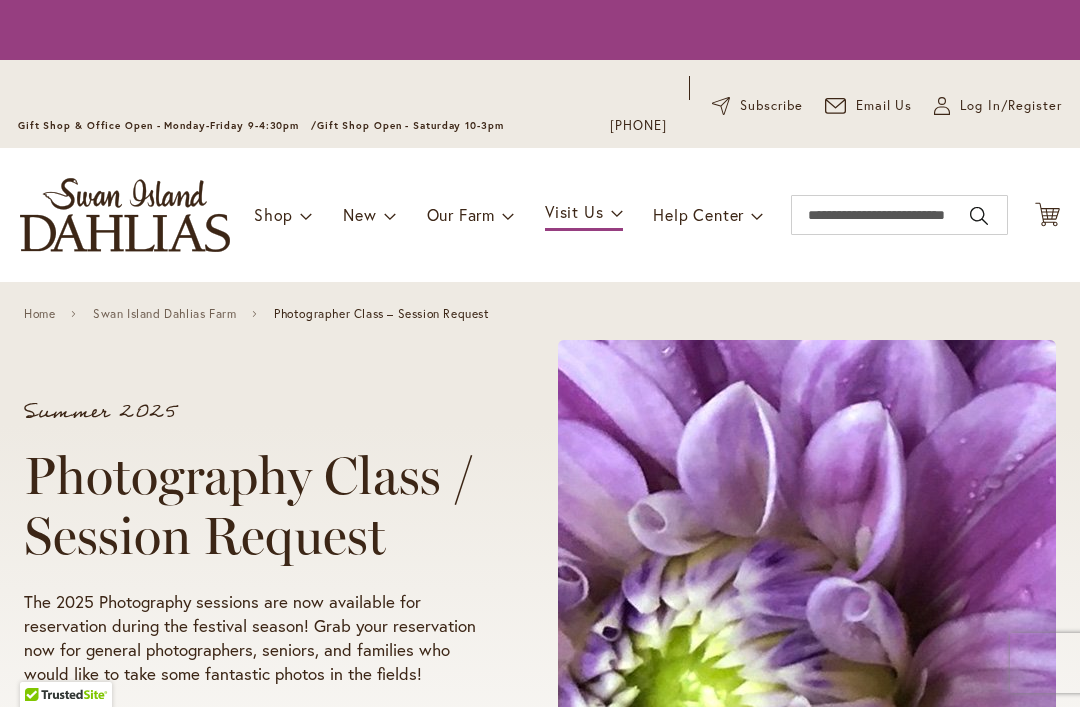 scroll, scrollTop: 0, scrollLeft: 0, axis: both 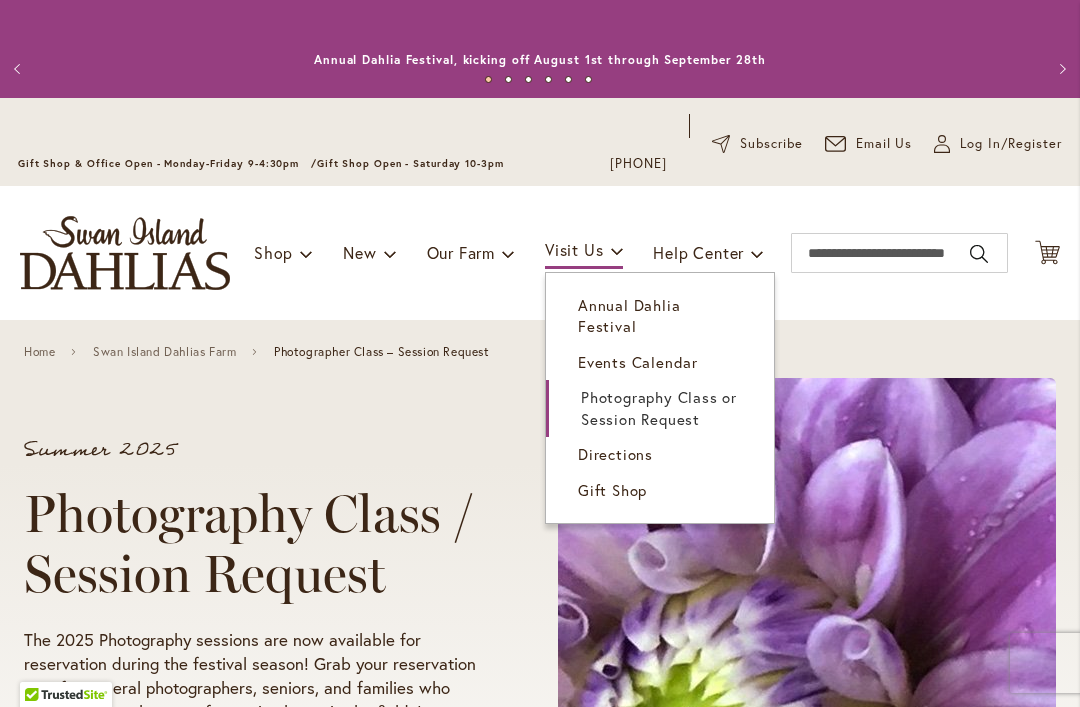 click on "Gift Shop" at bounding box center (612, 490) 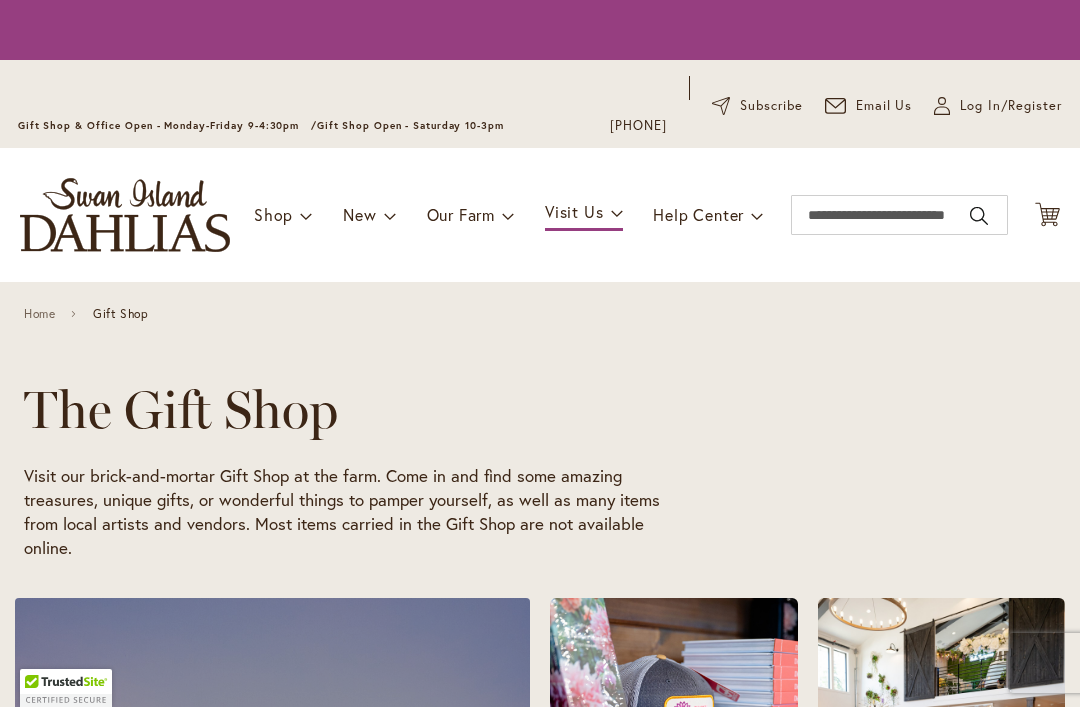 scroll, scrollTop: 0, scrollLeft: 0, axis: both 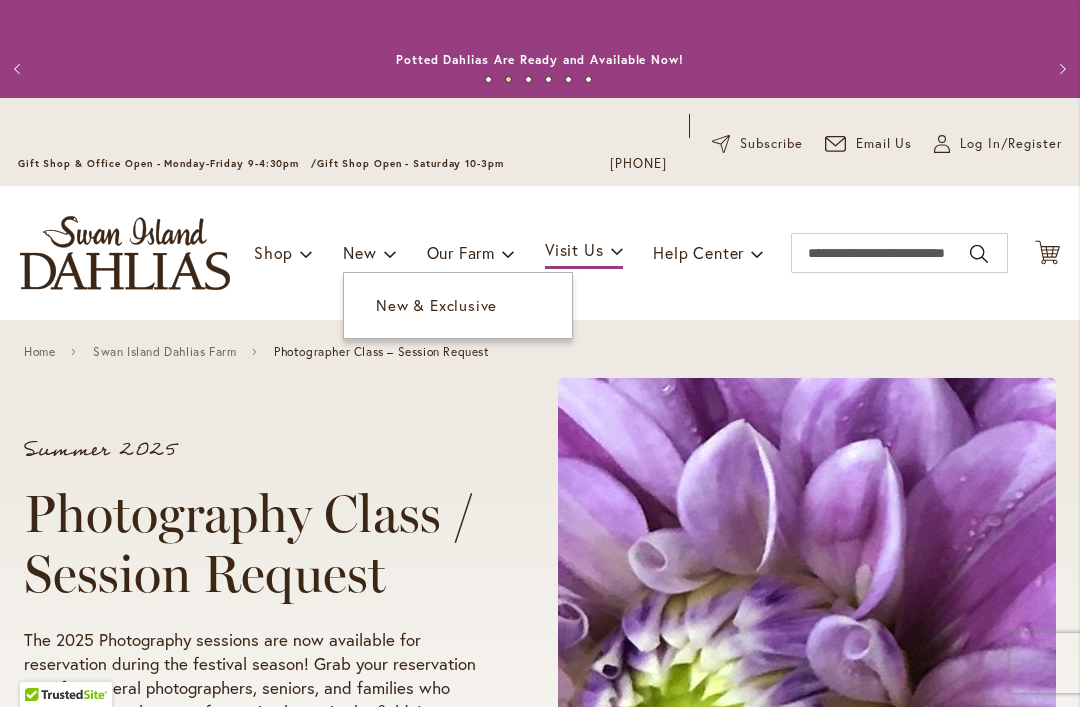 click on "New & Exclusive" at bounding box center (436, 305) 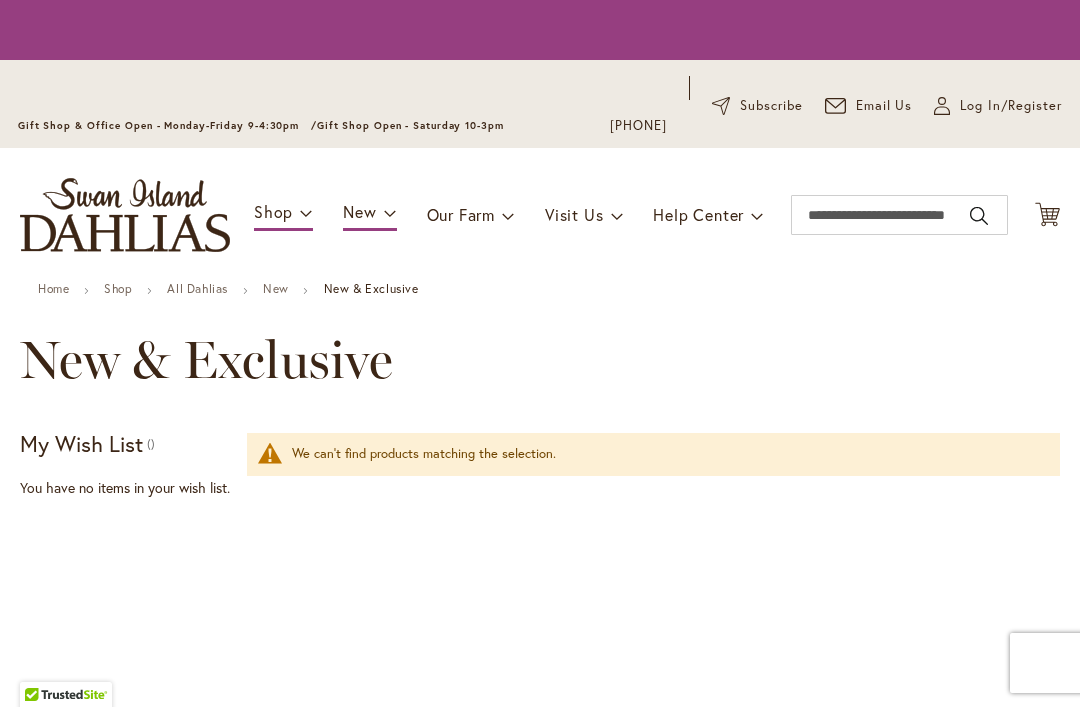 scroll, scrollTop: 0, scrollLeft: 0, axis: both 